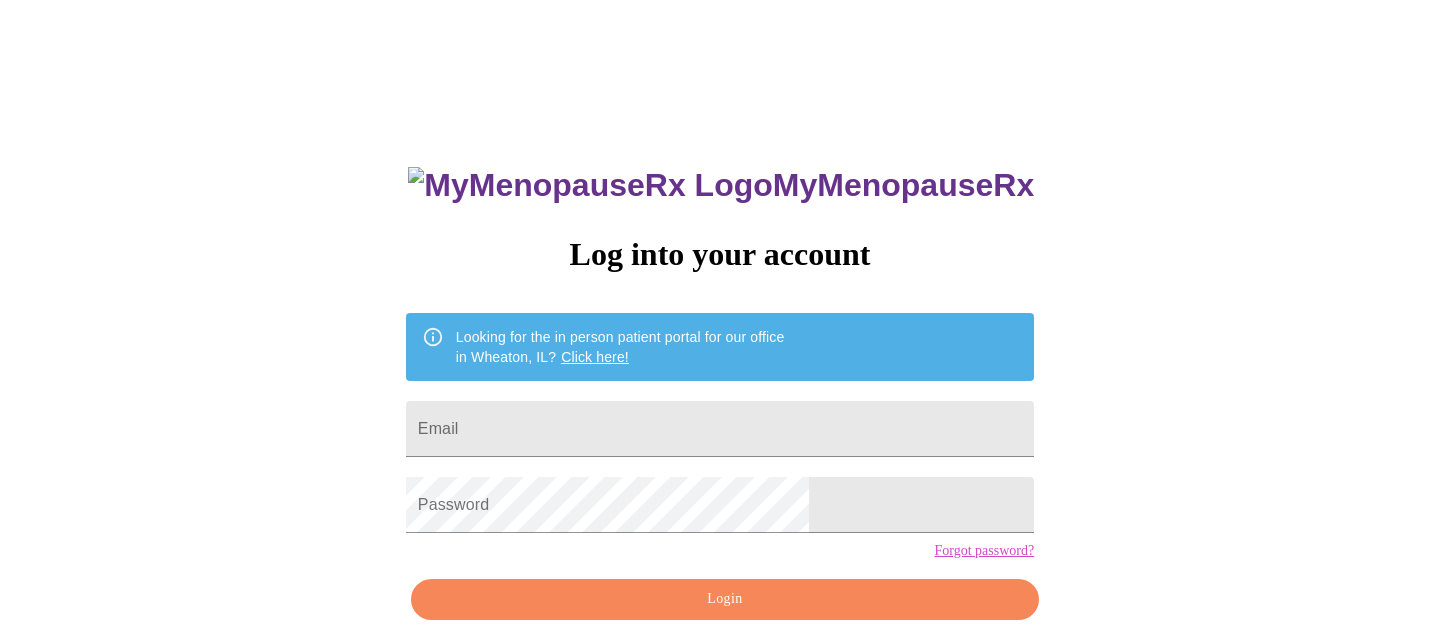 scroll, scrollTop: 0, scrollLeft: 0, axis: both 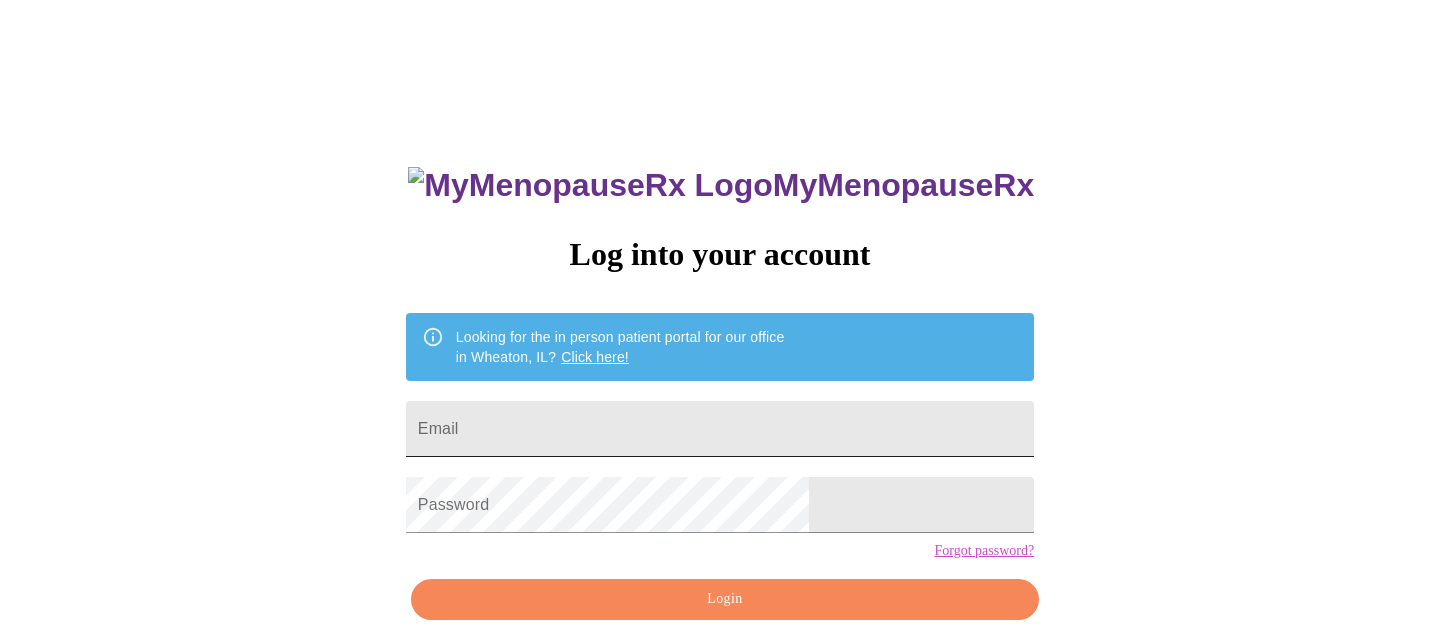click on "Email" at bounding box center (720, 429) 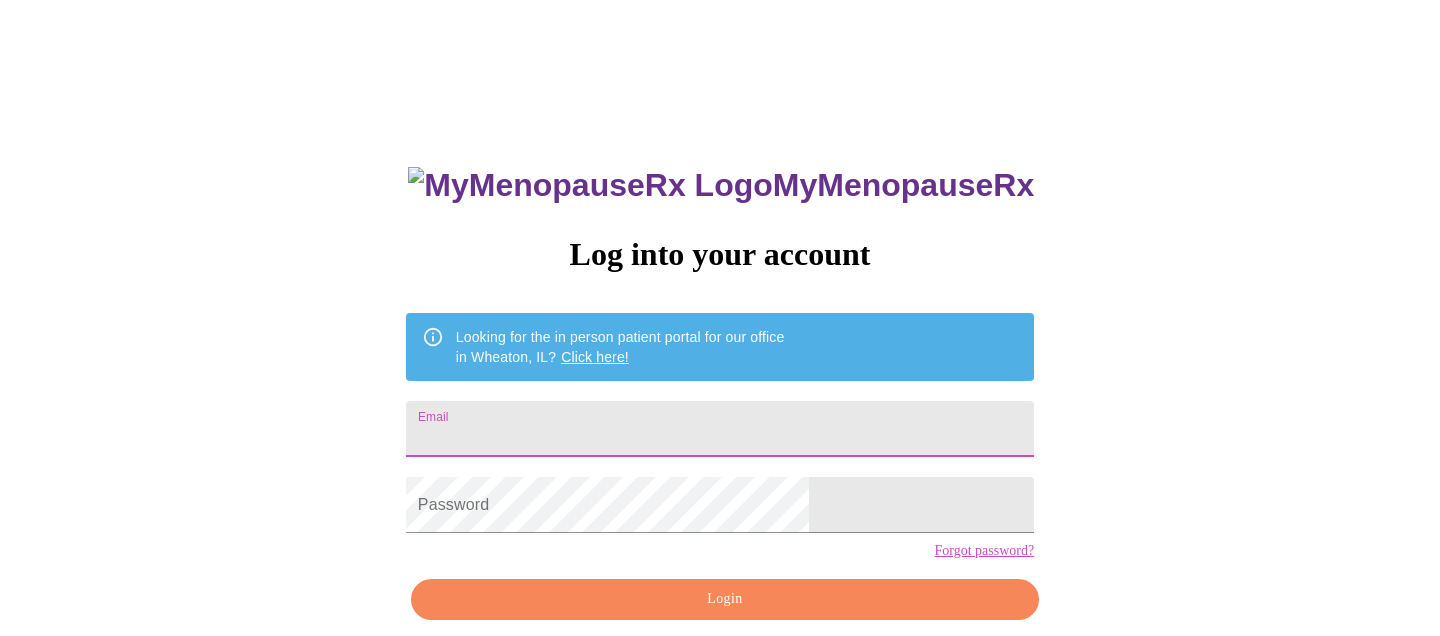 type on "[EMAIL]" 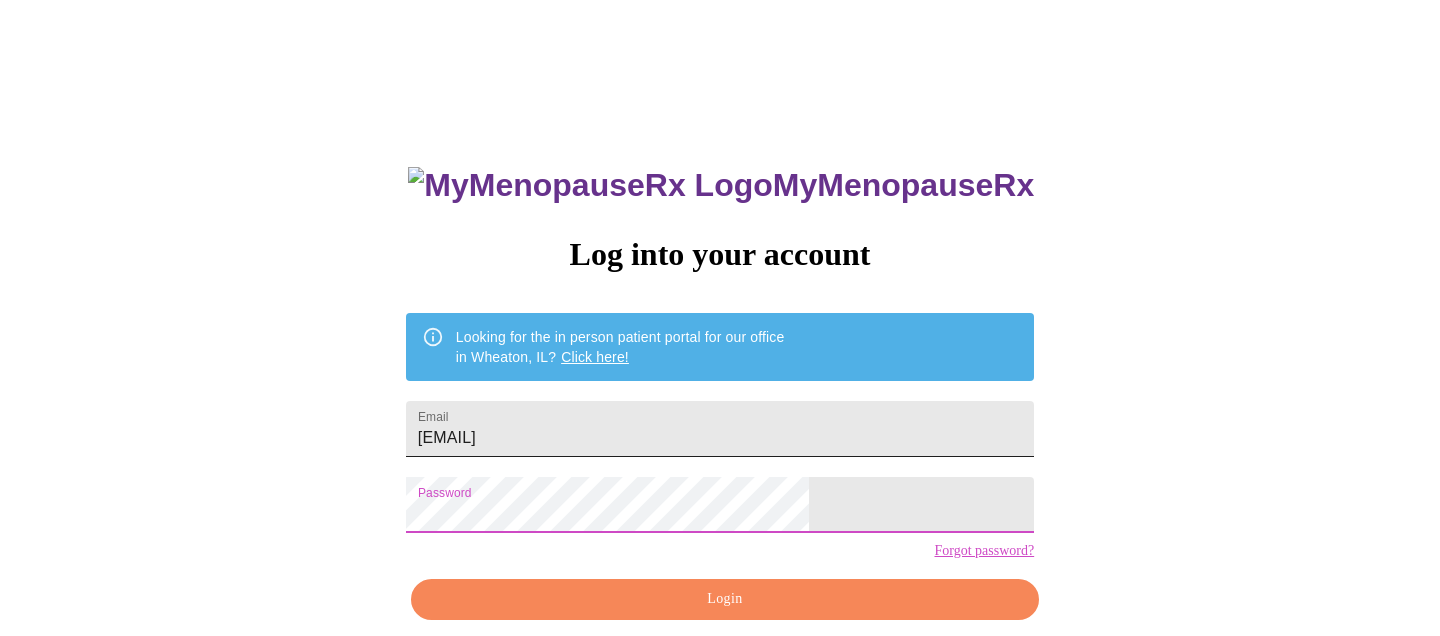 scroll, scrollTop: 84, scrollLeft: 0, axis: vertical 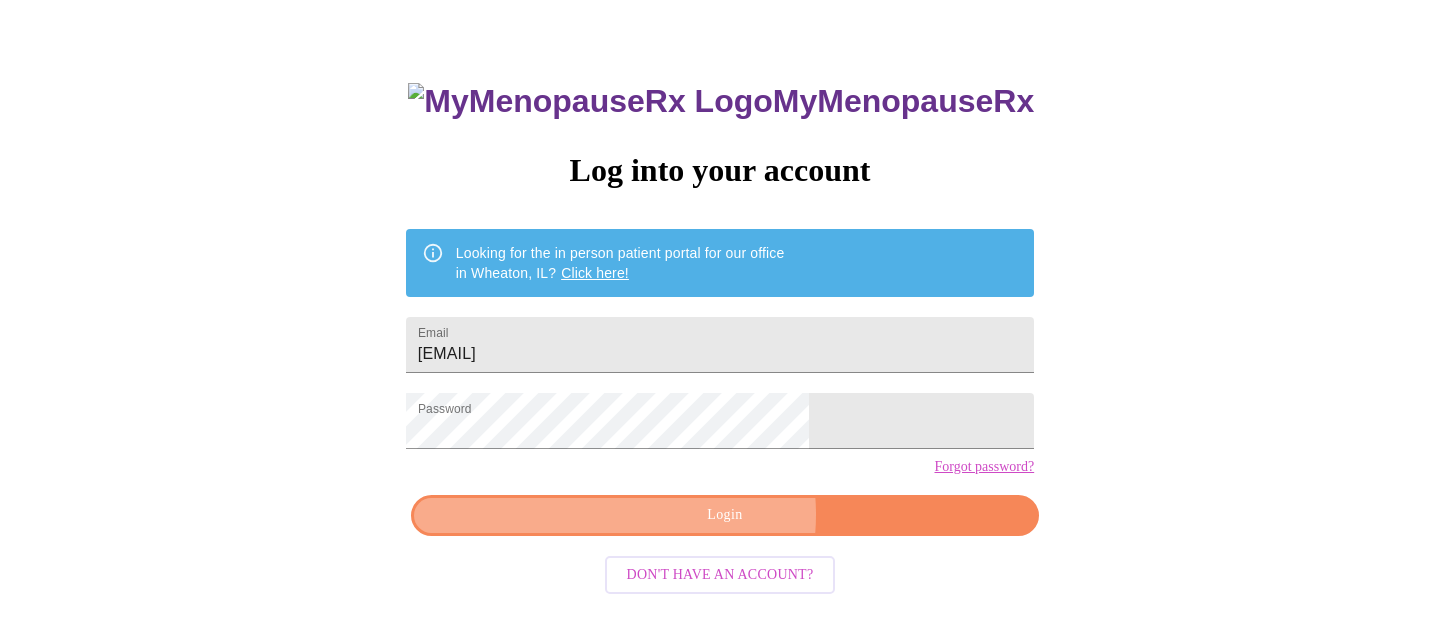 click on "Login" at bounding box center (725, 515) 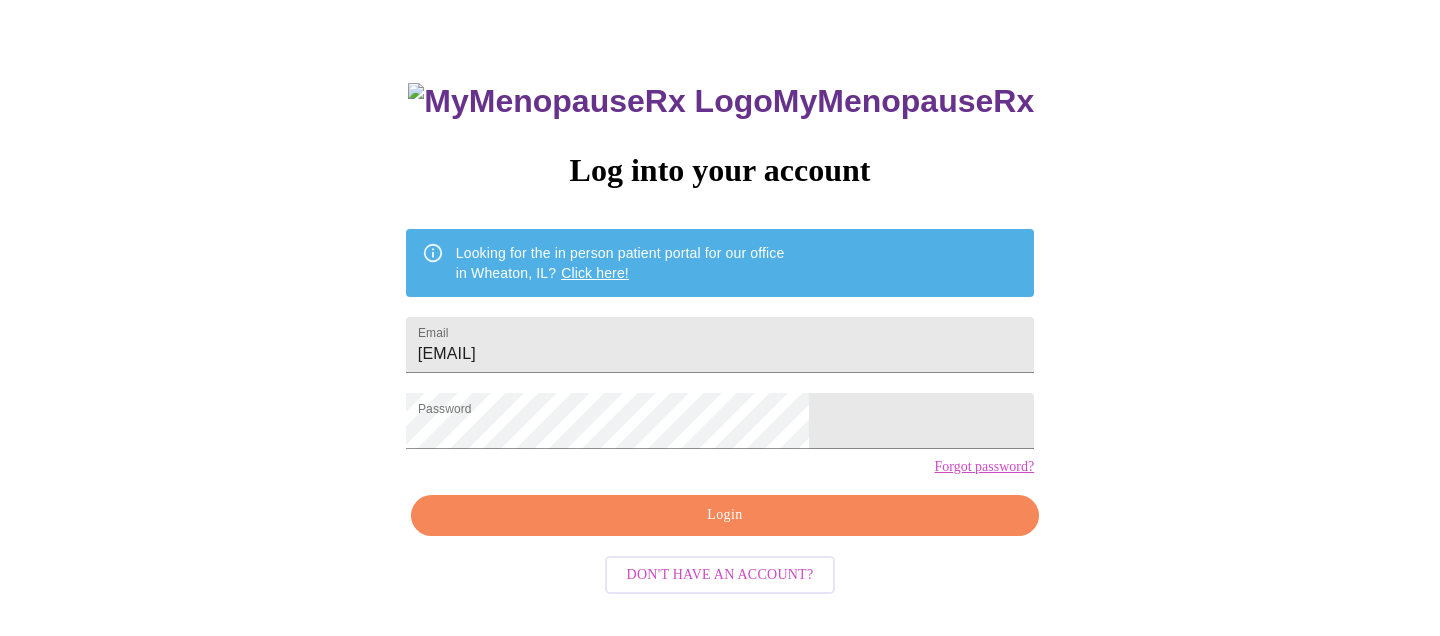 scroll, scrollTop: 84, scrollLeft: 0, axis: vertical 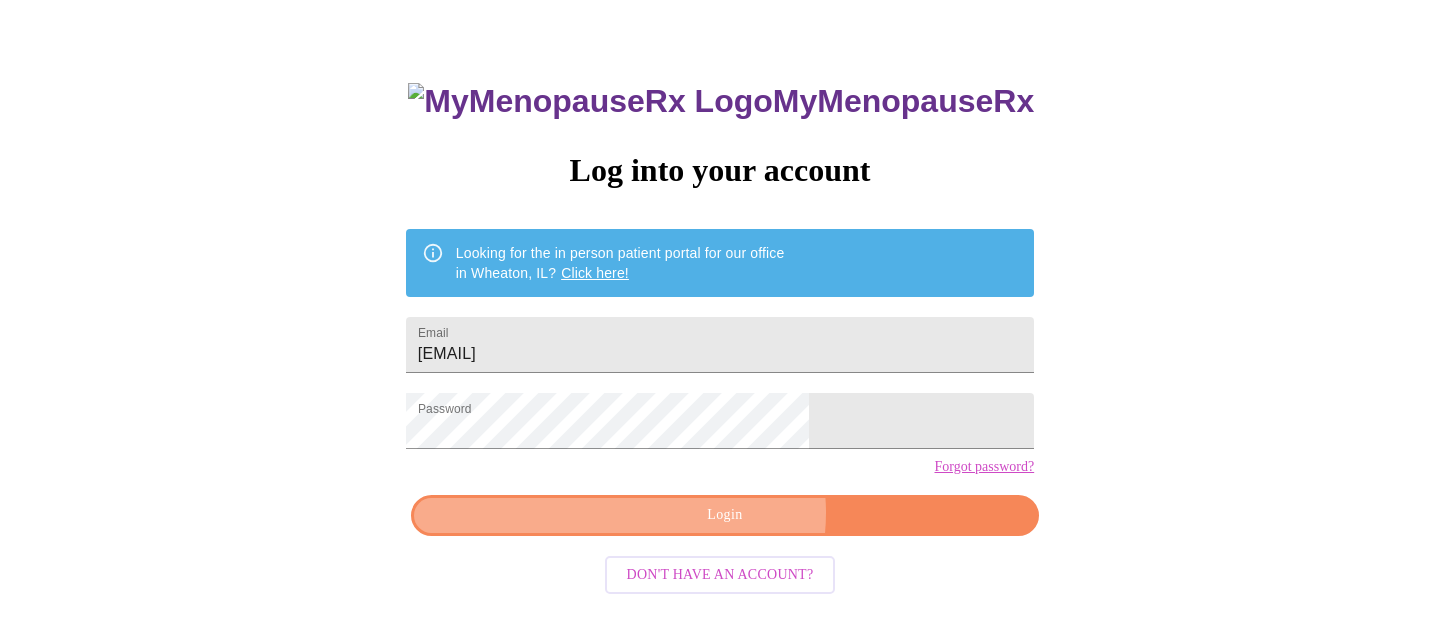 click on "Login" at bounding box center [725, 515] 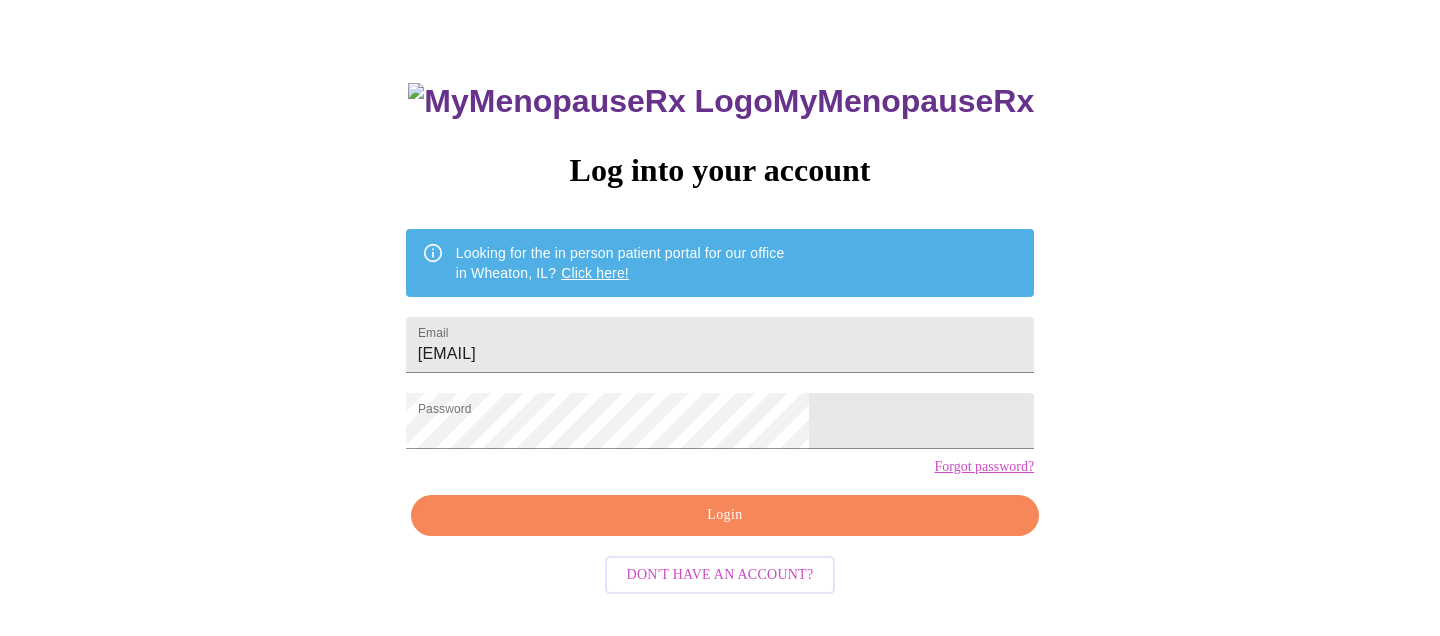 scroll, scrollTop: 84, scrollLeft: 0, axis: vertical 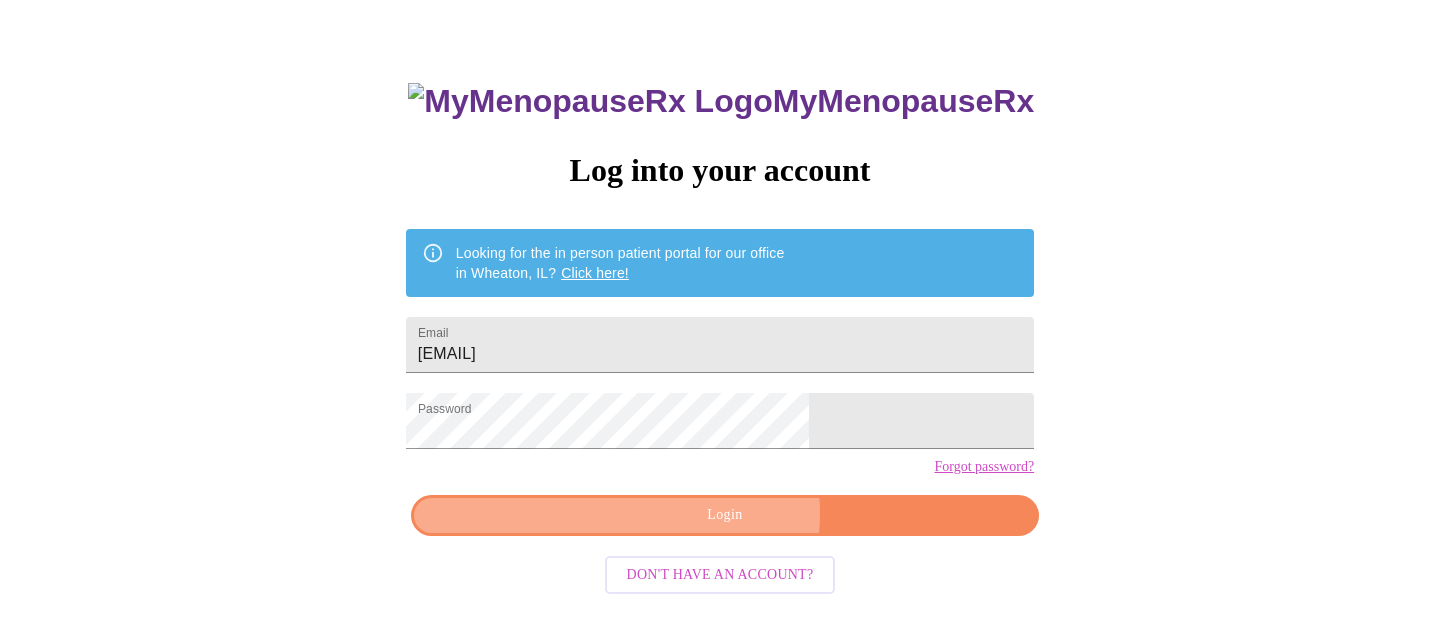 click on "Login" at bounding box center (725, 515) 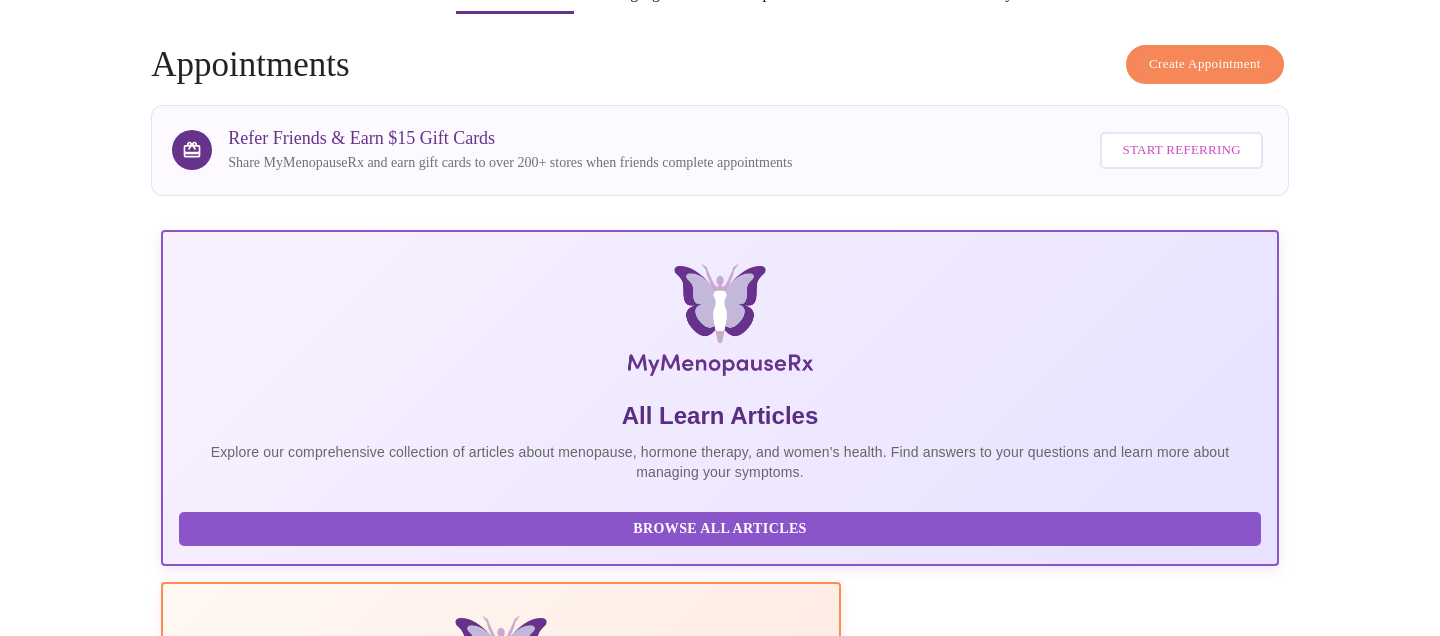 scroll, scrollTop: 84, scrollLeft: 0, axis: vertical 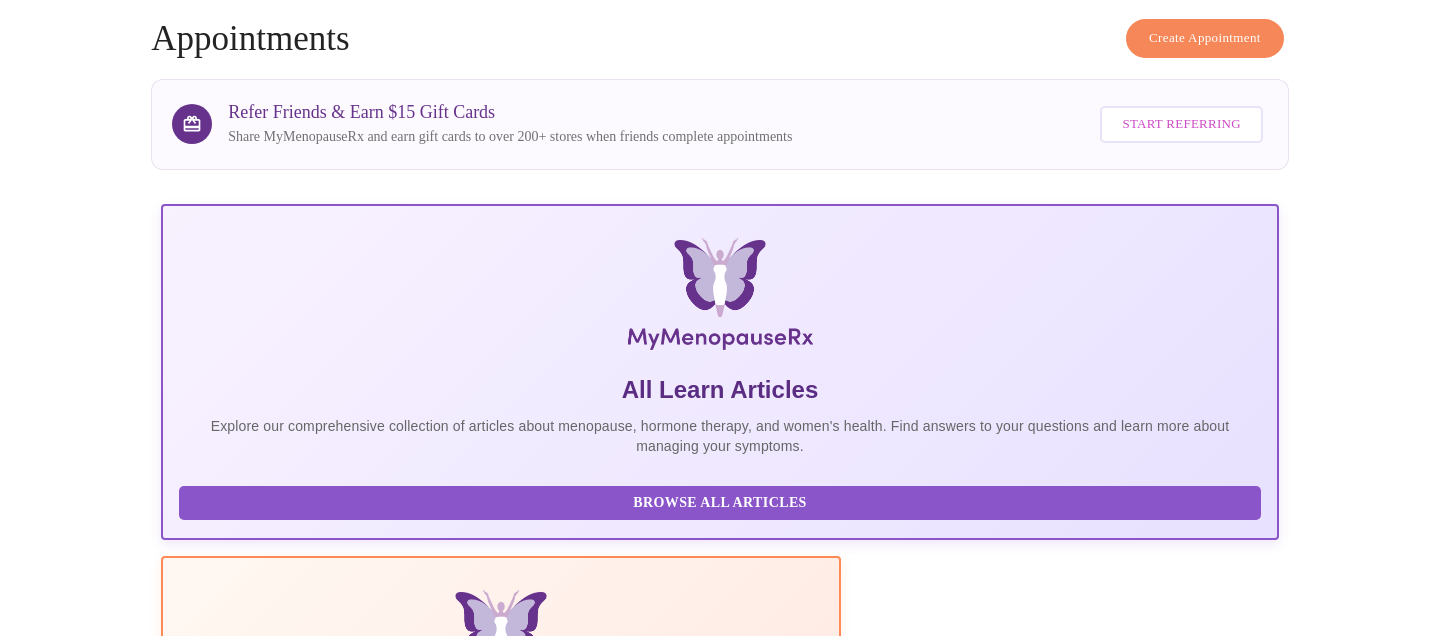 click on "Start Referring" at bounding box center [1181, 124] 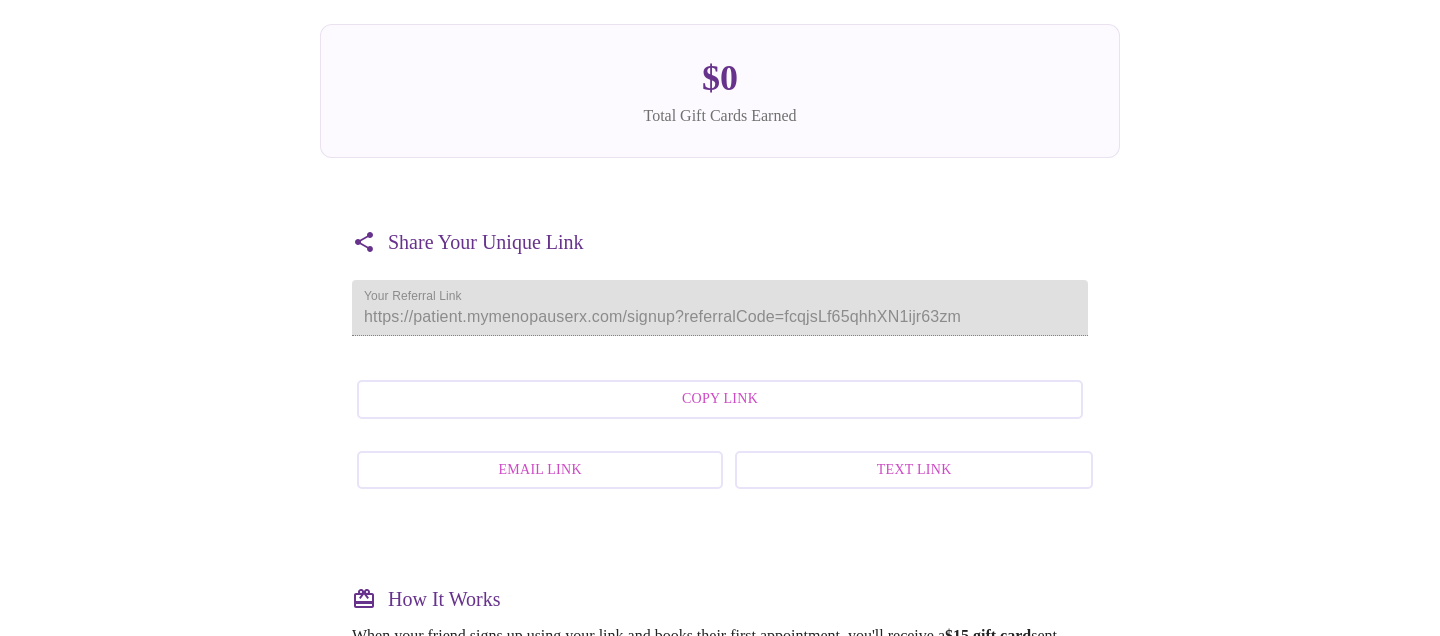 scroll, scrollTop: 236, scrollLeft: 0, axis: vertical 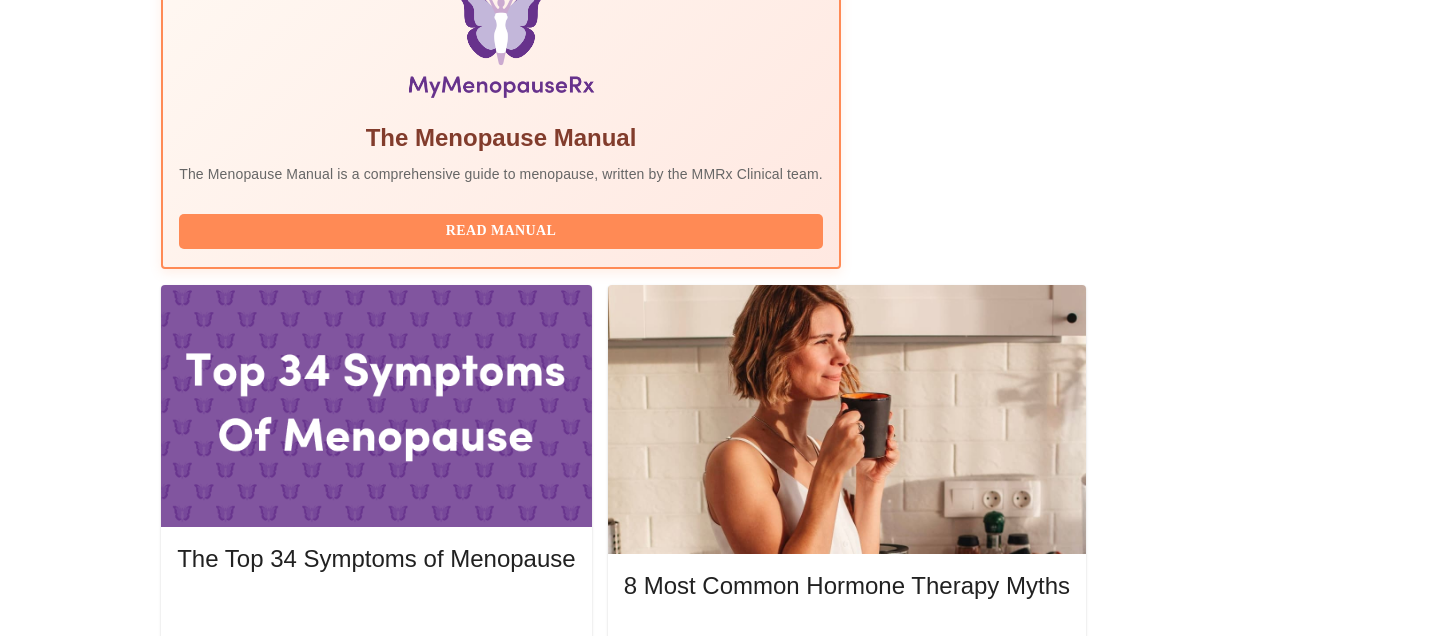 click on "Complete Pre-Assessment" at bounding box center [1143, 1863] 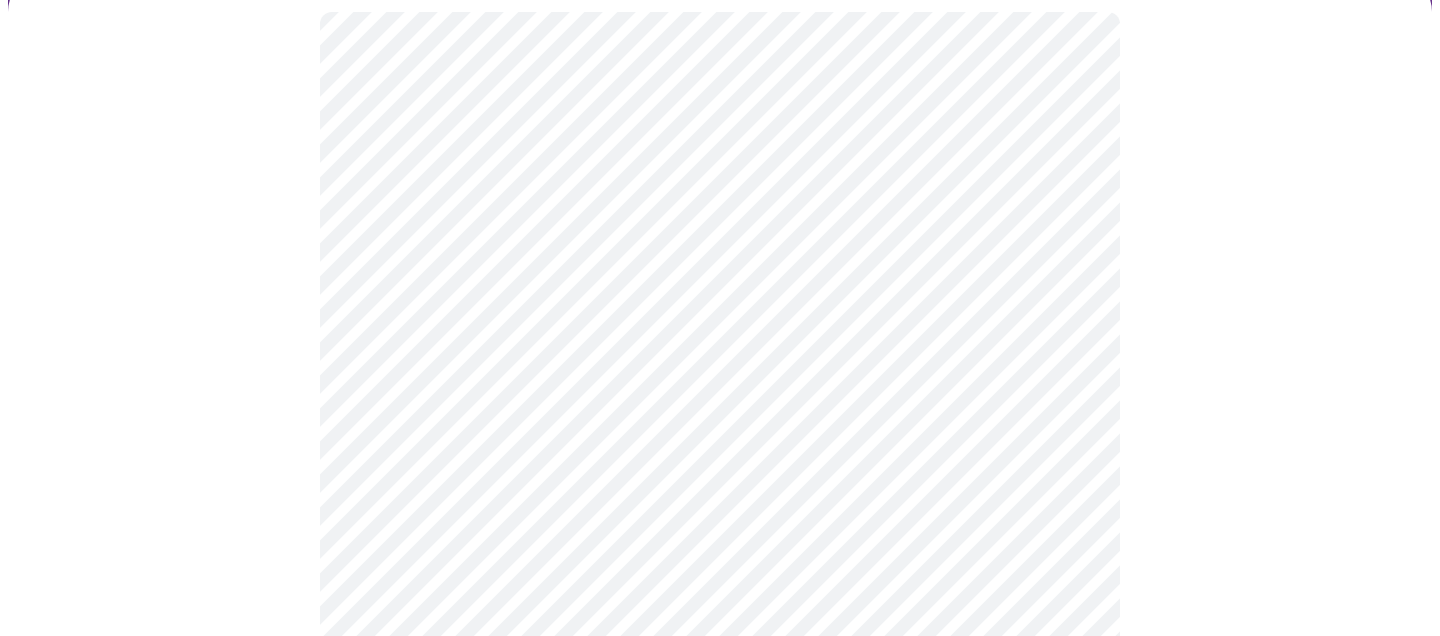 scroll, scrollTop: 178, scrollLeft: 0, axis: vertical 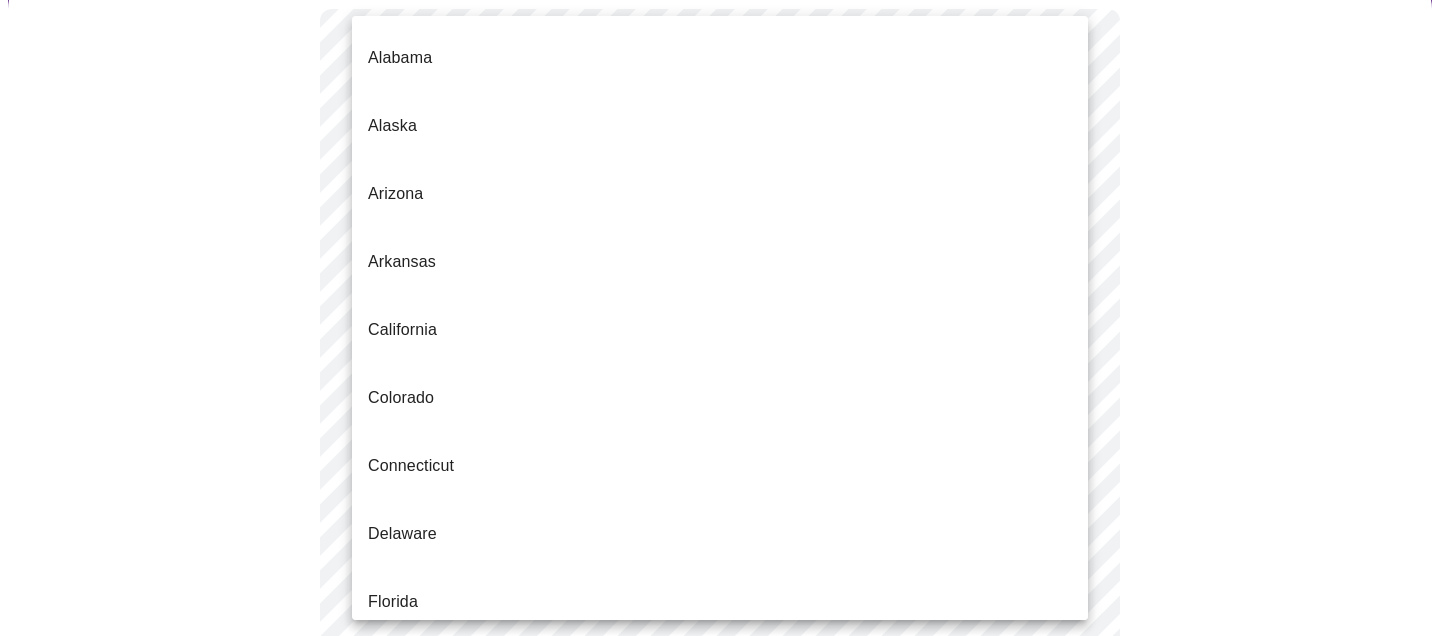 click on "MyMenopauseRx Appointments Messaging Labs Uploads Medications Community Refer a Friend Hi [FIRST] Intake Questions for Mon, Aug 4th [YEAR] @ [TIME]-[TIME] 1 / 13 Settings Billing Invoices Log out Alabama
Alaska
Arizona
Arkansas
California
Colorado
Connecticut
Delaware
Florida
Georgia
Hawaii
Idaho
Illinois
Indiana
Iowa
Kansas
Kentucky
Louisiana
Maine
Maryland
Massachusetts
Michigan
Minnesota
Mississippi
Missouri
Montana
Nebraska
Nevada
New Hanpshire
New Jersey
New Mexico
New York
North Carolina
North Dakota
Ohio
Oklahoma
Oregon
Pennsylvania
Rhode Island
South Carolina
Tennessee
Texas
Utah
Vermont
Virginia
Washington
Washington, D.C. (District of Columbia)
West Virginia
Wisconsin
Wyoming" at bounding box center [720, 749] 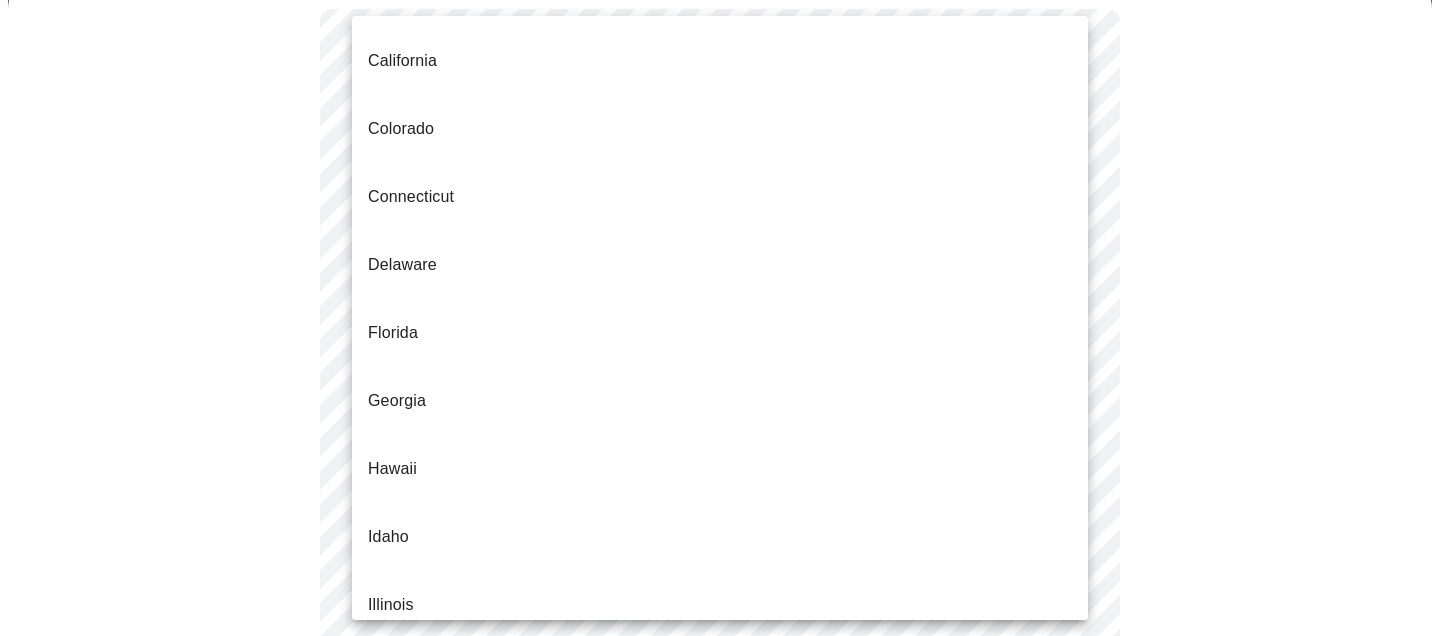 scroll, scrollTop: 287, scrollLeft: 0, axis: vertical 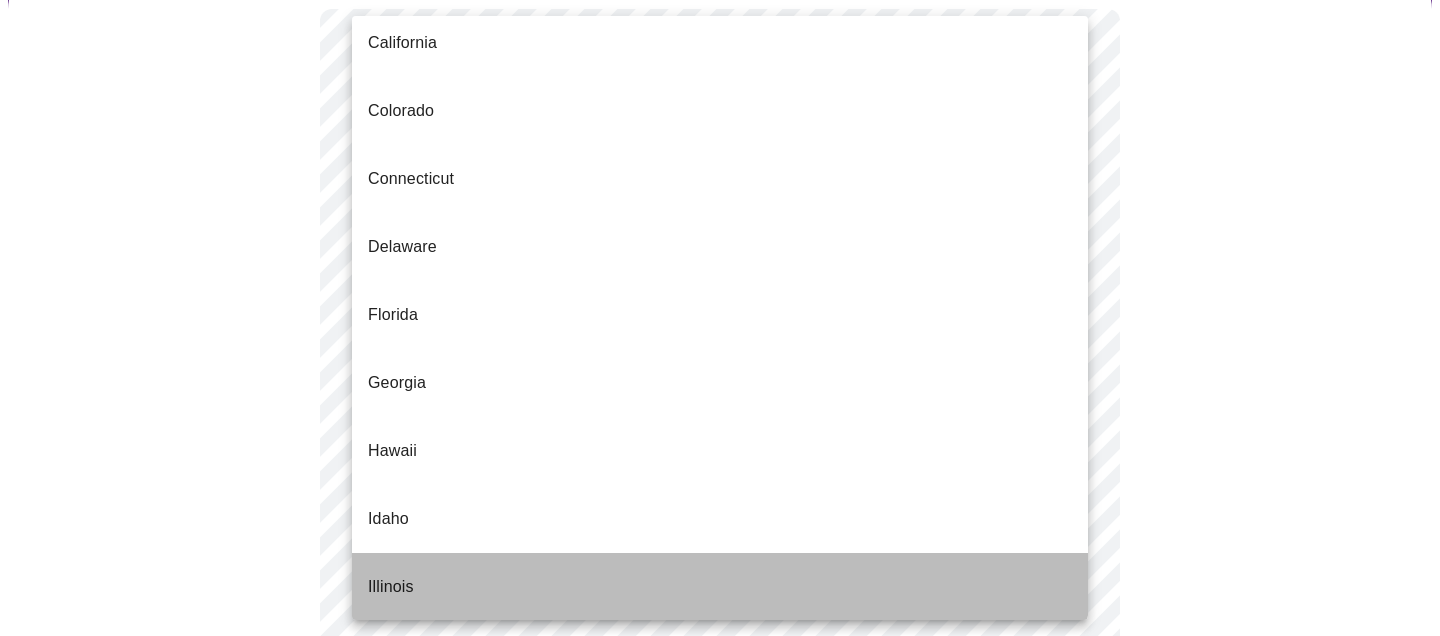 click on "Illinois" at bounding box center [720, 587] 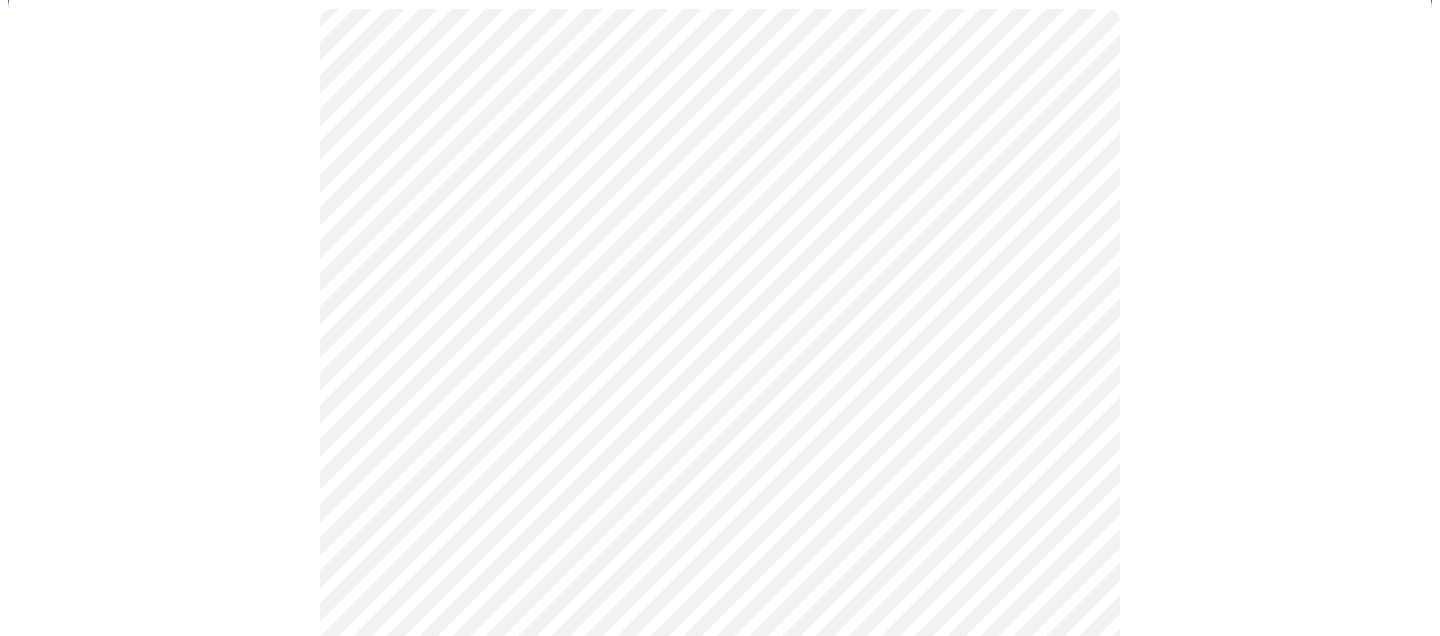click on "MyMenopauseRx Appointments Messaging Labs Uploads Medications Community Refer a Friend Hi [FIRST] Intake Questions for Mon, Aug 4th [YEAR] @ [TIME]-[TIME] 1 / 13 Settings Billing Invoices Log out" at bounding box center (720, 743) 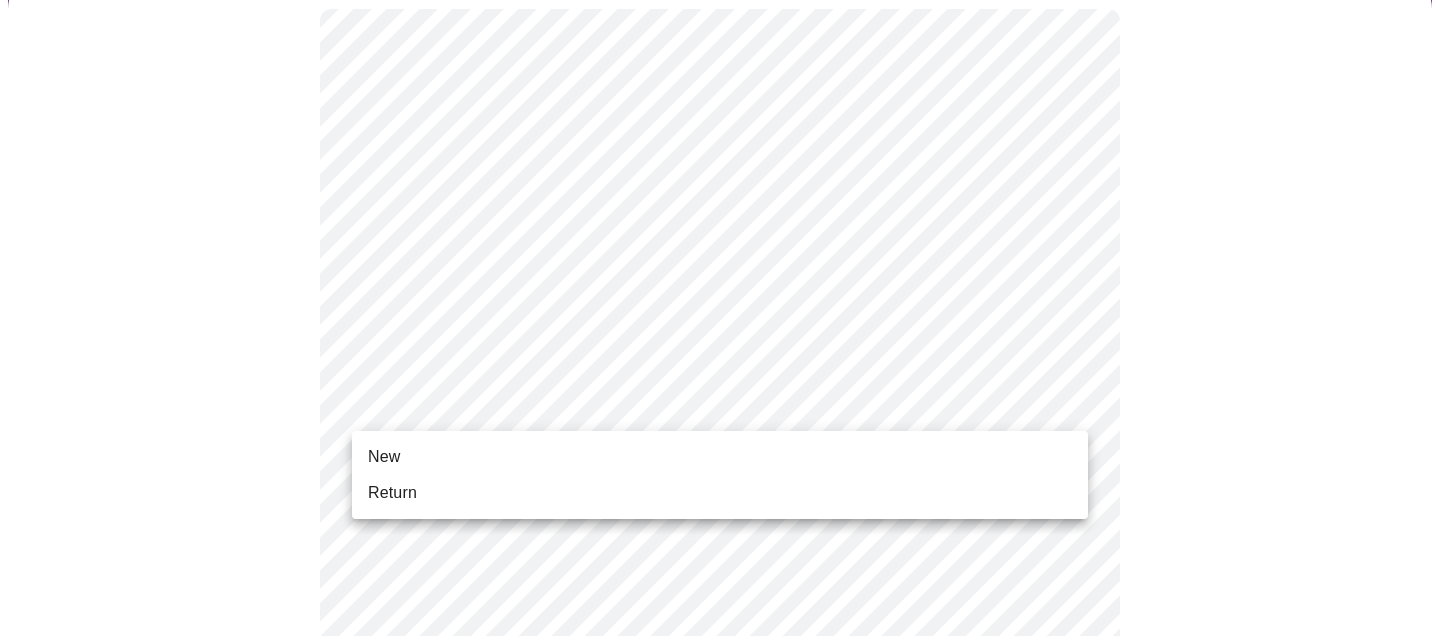 click on "Return" at bounding box center (720, 493) 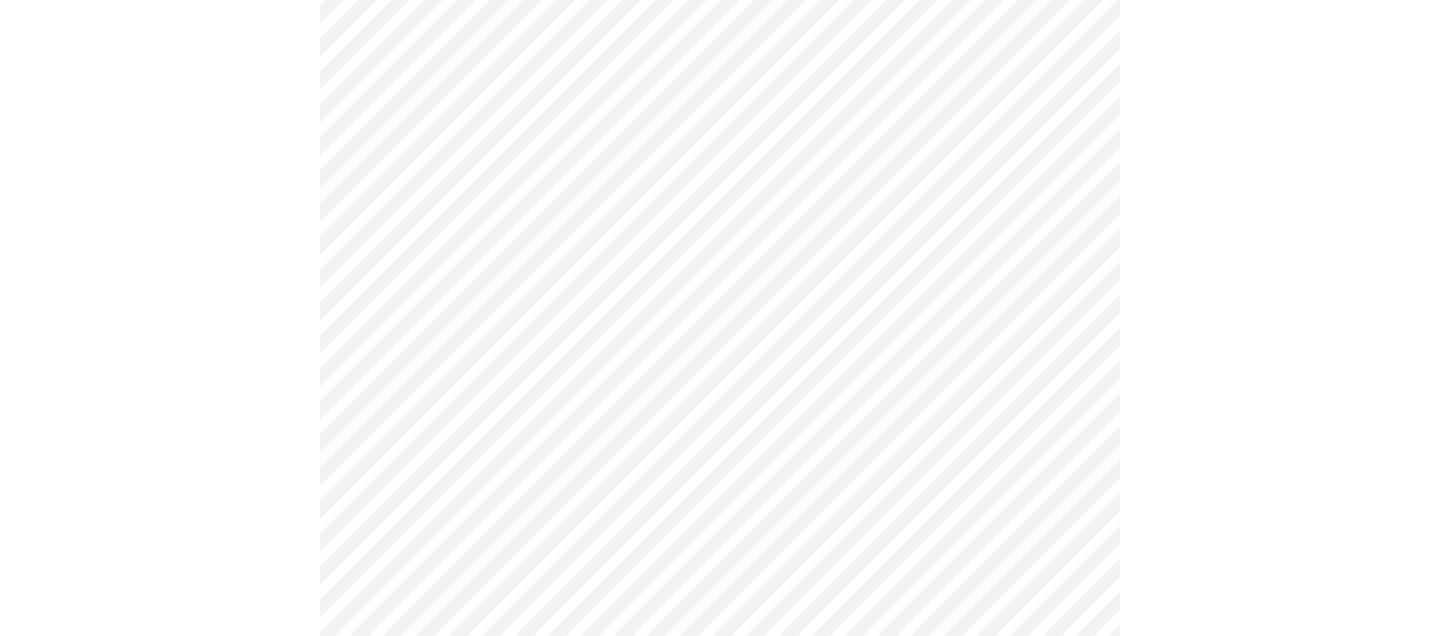 scroll, scrollTop: 1163, scrollLeft: 0, axis: vertical 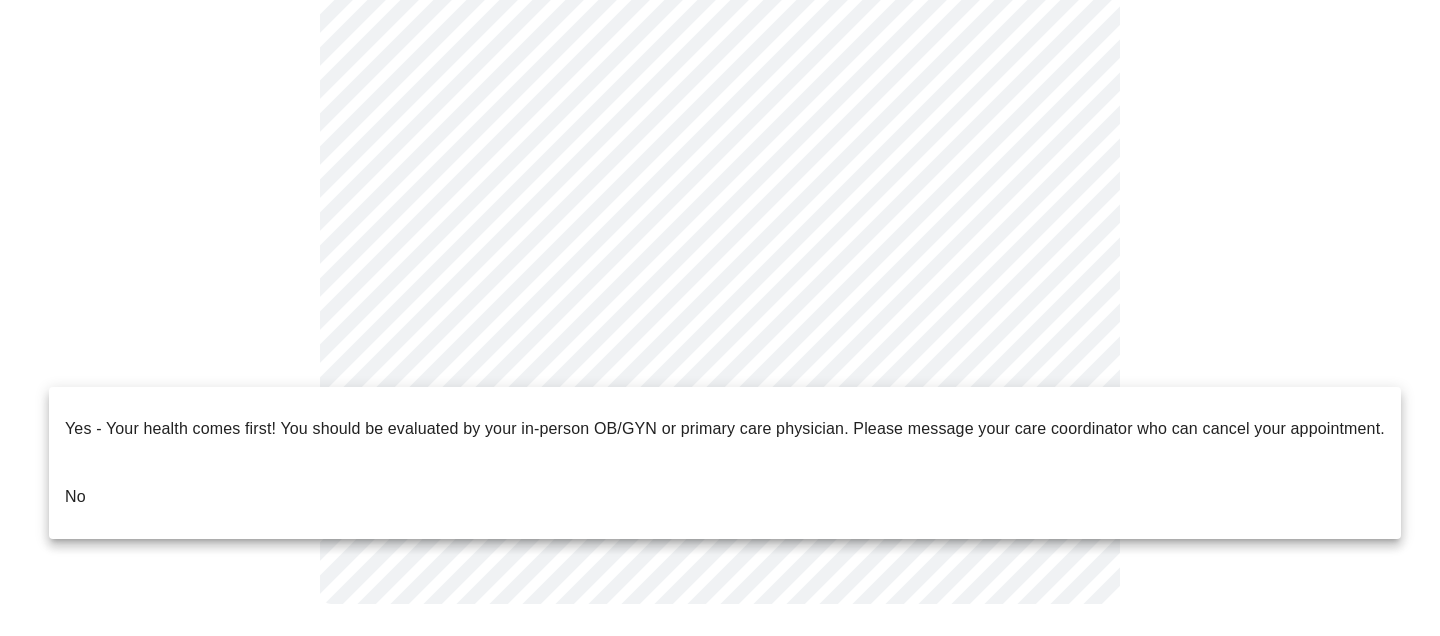 click on "MyMenopauseRx Appointments Messaging Labs Uploads Medications Community Refer a Friend Hi [FIRST] Intake Questions for Mon, Aug 4th [YEAR] @ [TIME]-[TIME] 1 / 13 Settings Billing Invoices Log out Yes - Your health comes first! You should be evaluated by your in-person OB/GYN or primary care physician. Please message your care coordinator who can cancel your appointment.
No" at bounding box center [720, -256] 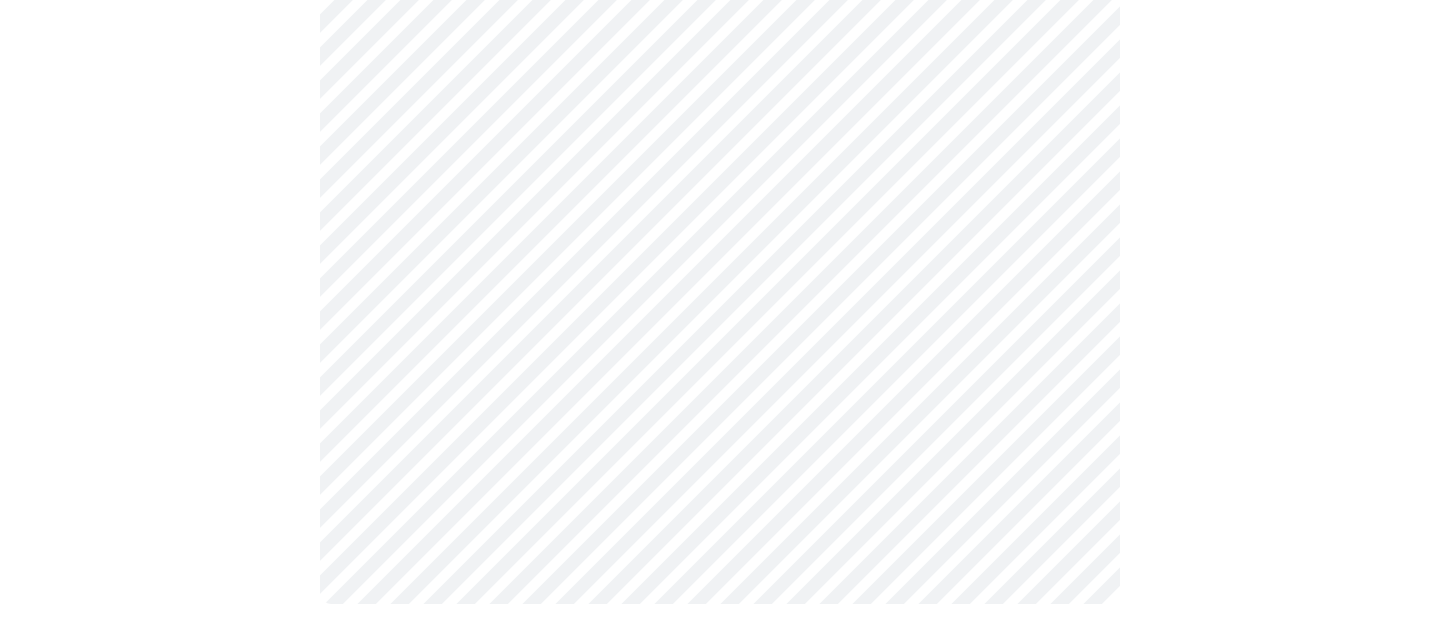 click on "MyMenopauseRx Appointments Messaging Labs Uploads Medications Community Refer a Friend Hi [FIRST] Intake Questions for Mon, Aug 4th [YEAR] @ [TIME]-[TIME] 1 / 13 Settings Billing Invoices Log out" at bounding box center [720, -256] 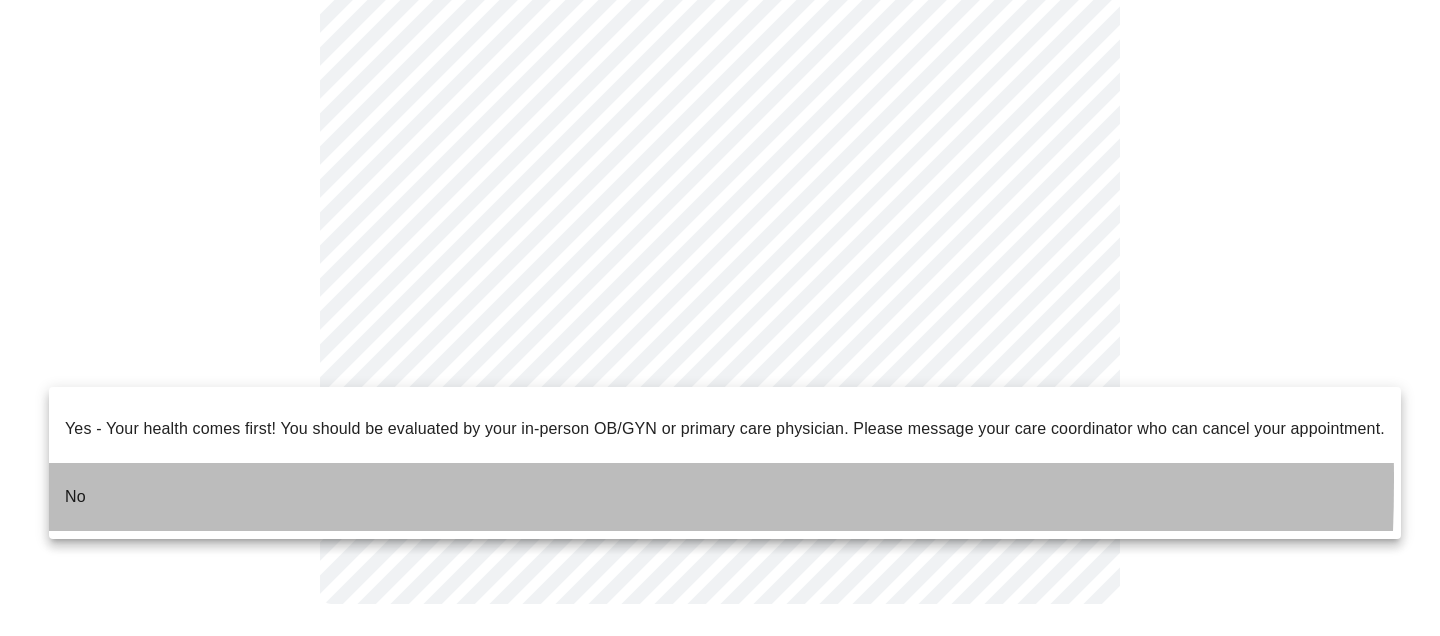 click on "No" at bounding box center (75, 497) 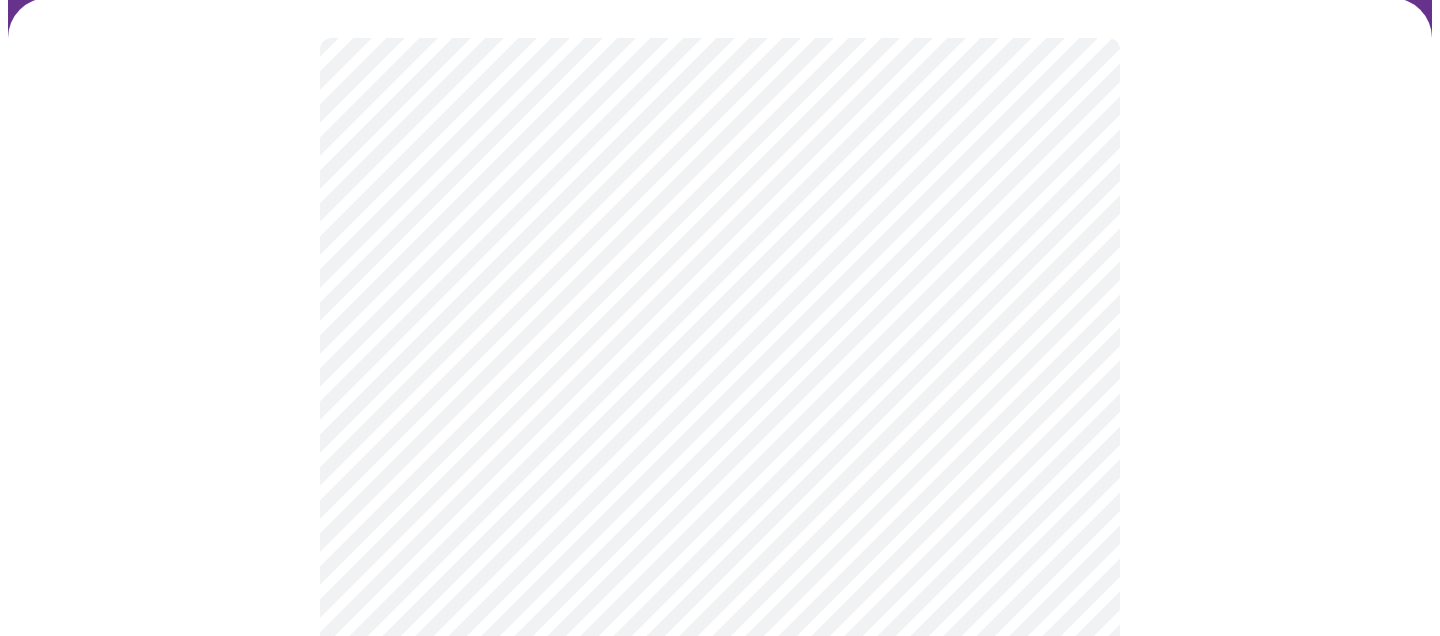 scroll, scrollTop: 156, scrollLeft: 0, axis: vertical 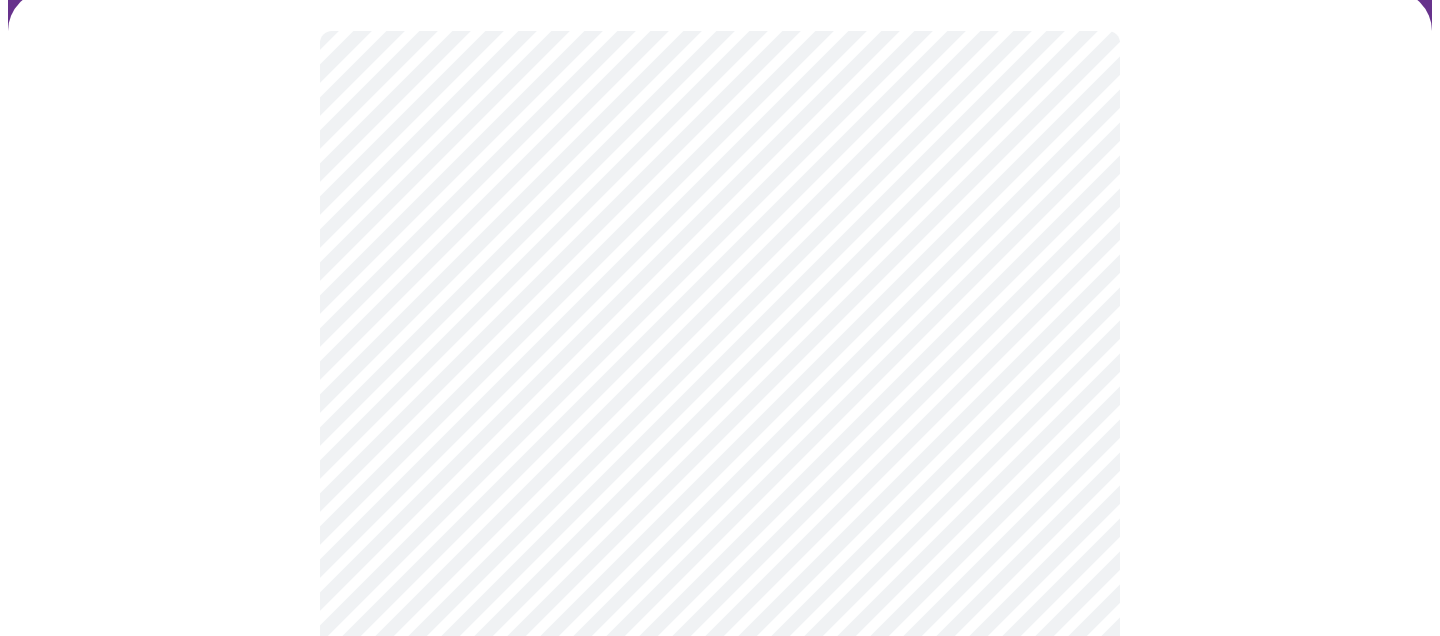 click on "MyMenopauseRx Appointments Messaging Labs Uploads Medications Community Refer a Friend Hi [FIRST] Intake Questions for Mon, Aug 4th [YEAR] @ [TIME]-[TIME] 2 / 13 Settings Billing Invoices Log out" at bounding box center (720, 453) 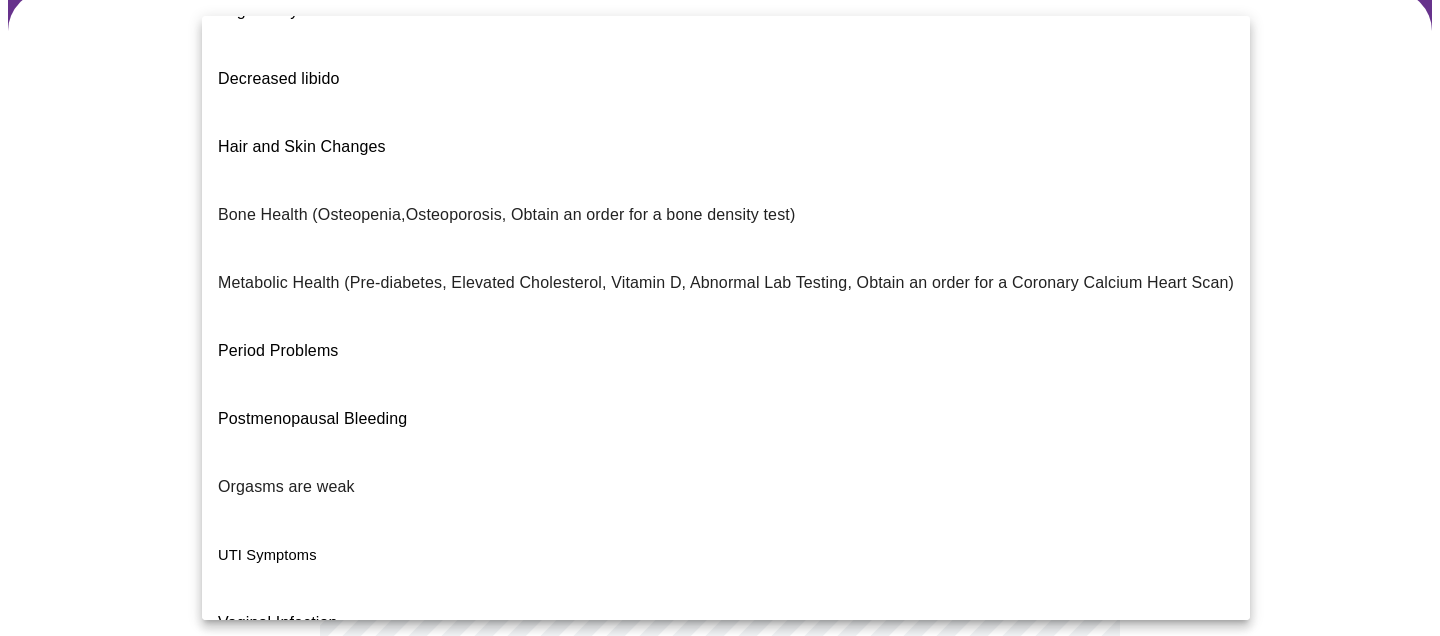 scroll, scrollTop: 400, scrollLeft: 0, axis: vertical 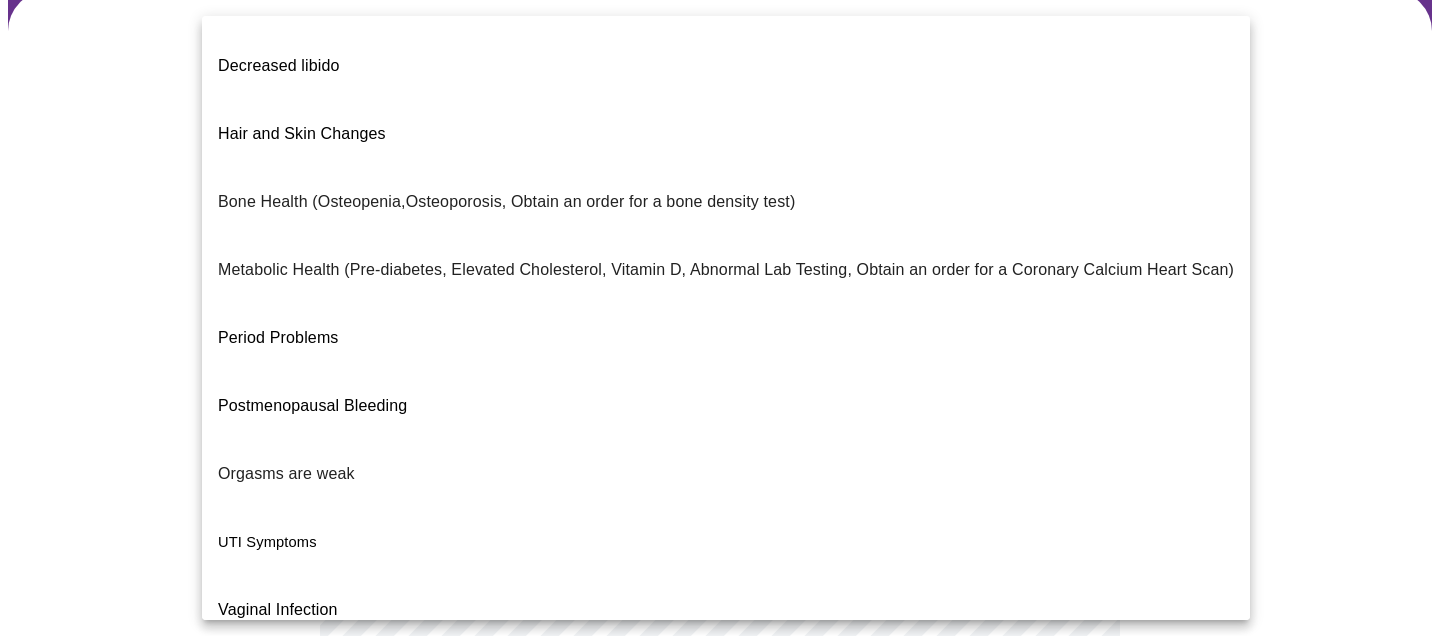 click on "I feel great - just need a refill." at bounding box center (323, 814) 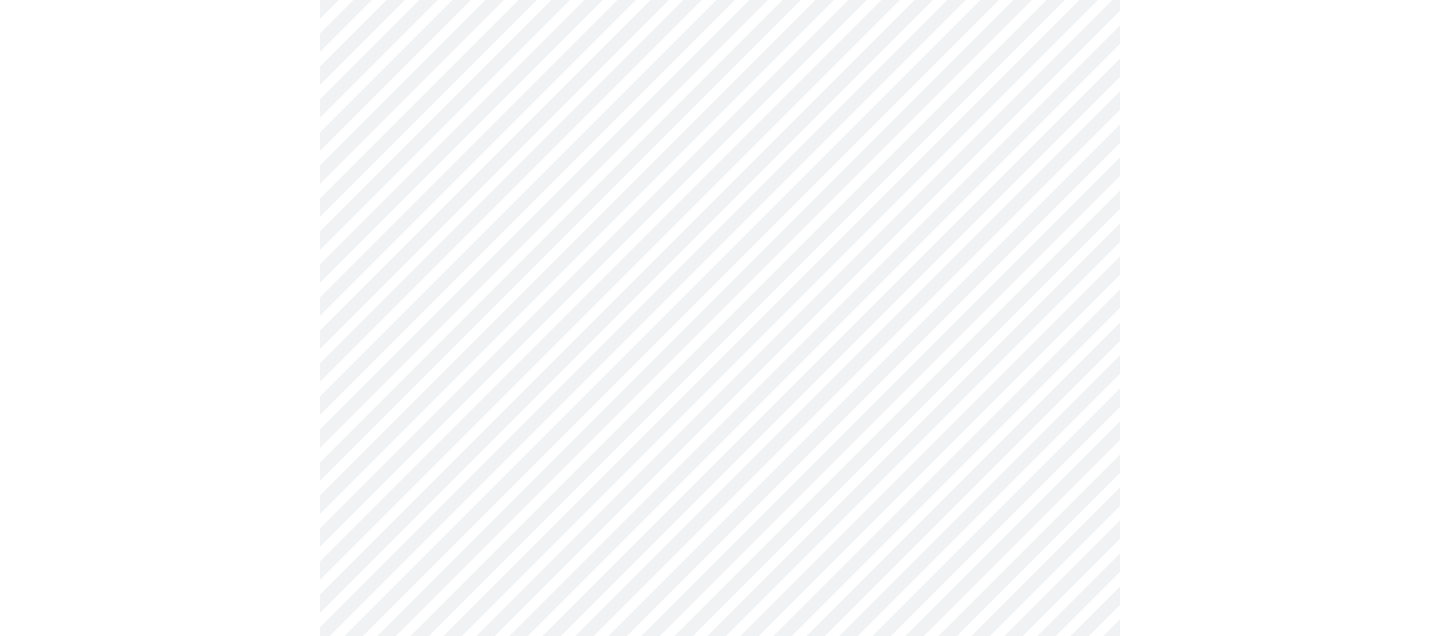 scroll, scrollTop: 376, scrollLeft: 0, axis: vertical 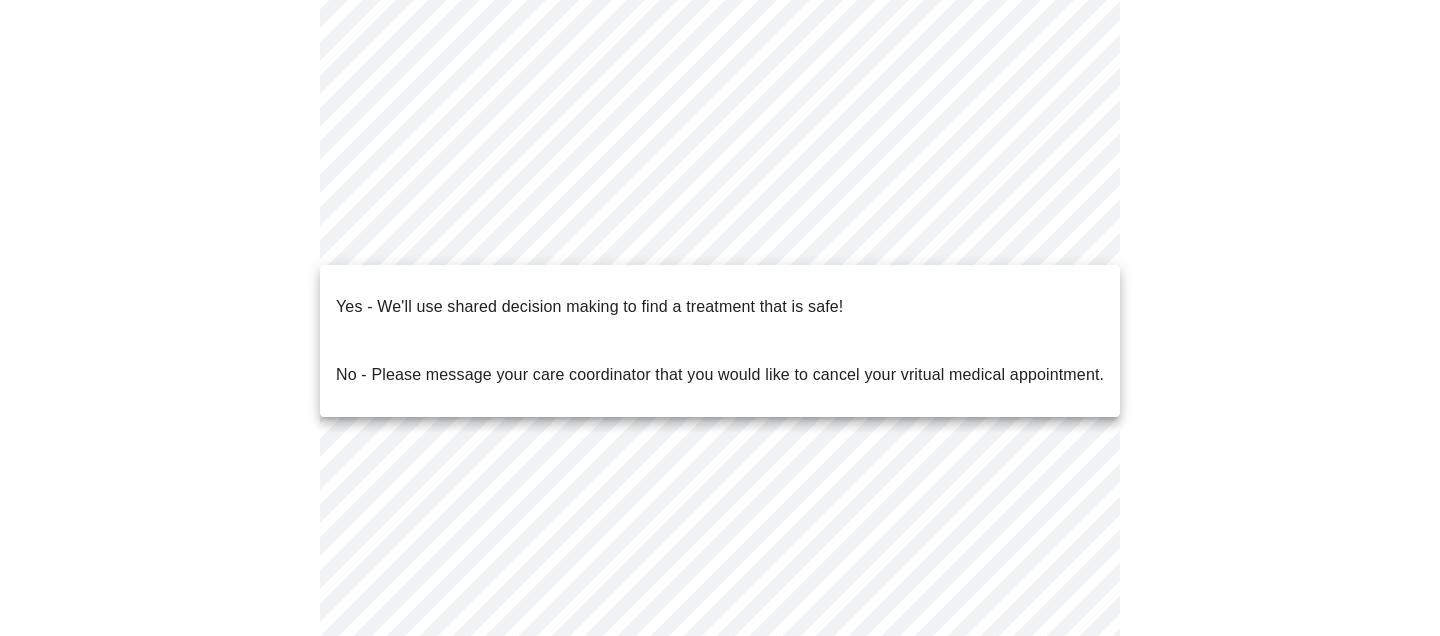 click on "MyMenopauseRx Appointments Messaging Labs Uploads Medications Community Refer a Friend Hi [FIRST] Intake Questions for Mon, Aug 4th [YEAR] @ [TIME]-[TIME] 2 / 13 Settings Billing Invoices Log out Yes - We'll use shared decision making to find a treatment that is safe!
No - Please message your care coordinator that you would like to cancel your vritual medical appointment." at bounding box center (720, 227) 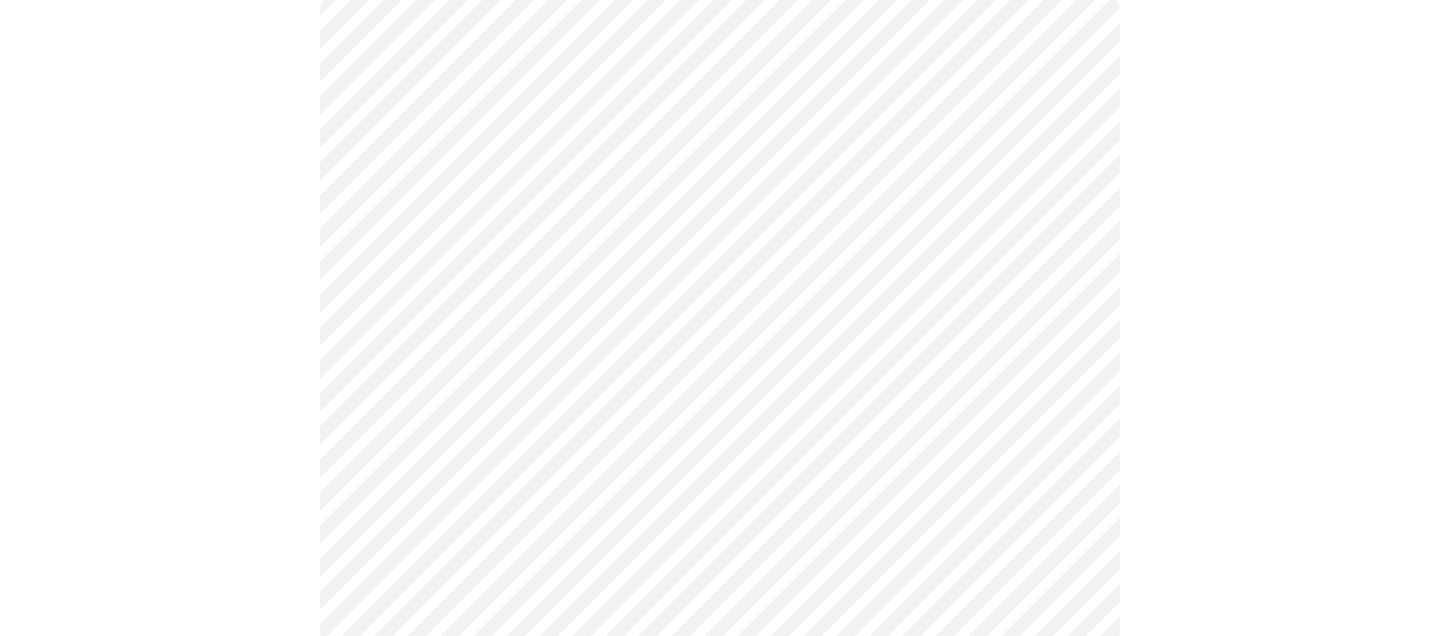 scroll, scrollTop: 193, scrollLeft: 0, axis: vertical 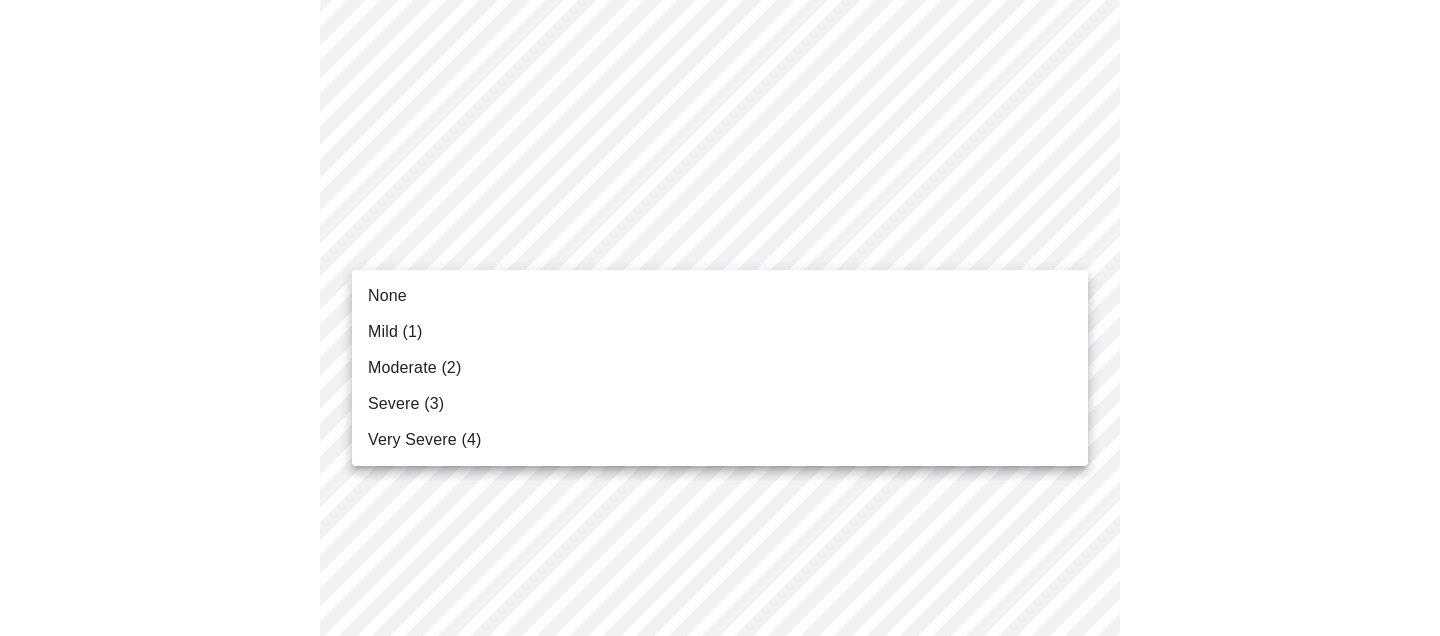 click on "MyMenopauseRx Appointments Messaging Labs Uploads Medications Community Refer a Friend Hi [FIRST] Intake Questions for Mon, Aug 4th [YEAR] @ [TIME]-[TIME] 3 / 13 Settings Billing Invoices Log out None Mild (1) Moderate (2) Severe (3) Very Severe (4)" at bounding box center [720, 1166] 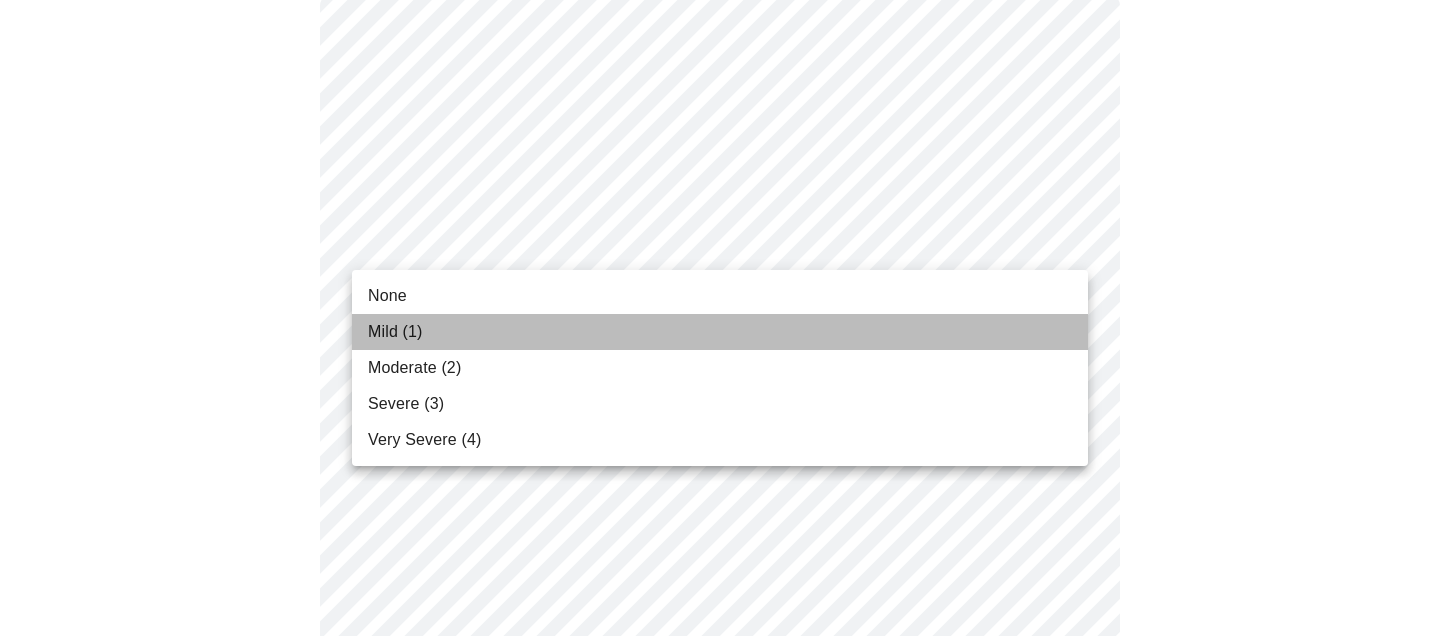 click on "Mild (1)" at bounding box center [720, 332] 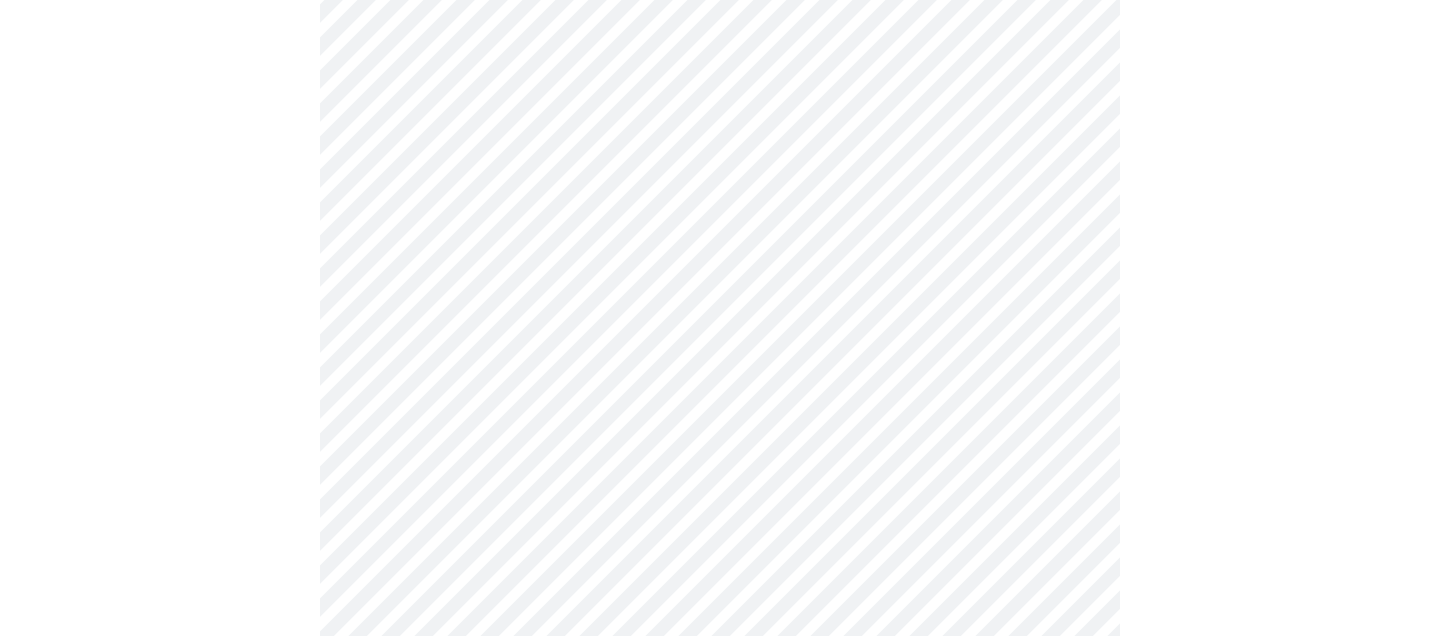 scroll, scrollTop: 356, scrollLeft: 0, axis: vertical 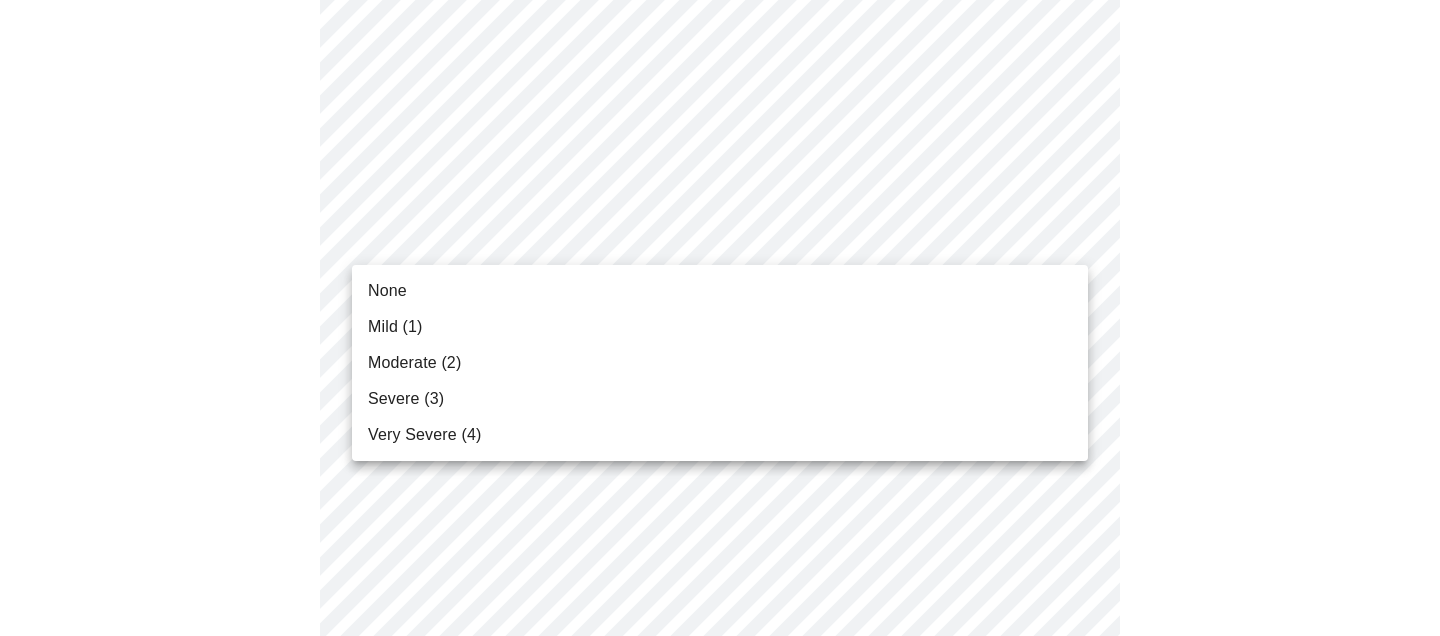 click on "MyMenopauseRx Appointments Messaging Labs Uploads Medications Community Refer a Friend Hi [FIRST] Intake Questions for Mon, Aug 4th [YEAR] @ [TIME]-[TIME] 3 / 13 Settings Billing Invoices Log out None Mild (1) Moderate (2) Severe (3) Very Severe (4)" at bounding box center (720, 968) 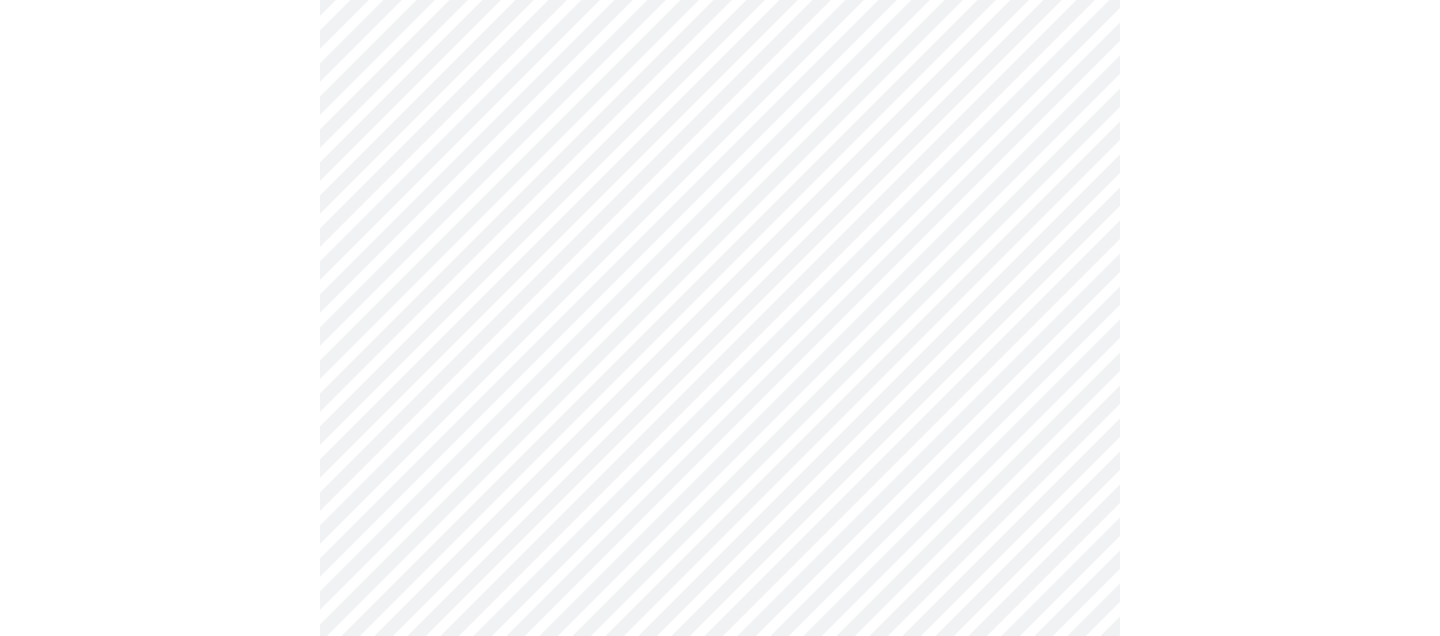 scroll, scrollTop: 527, scrollLeft: 0, axis: vertical 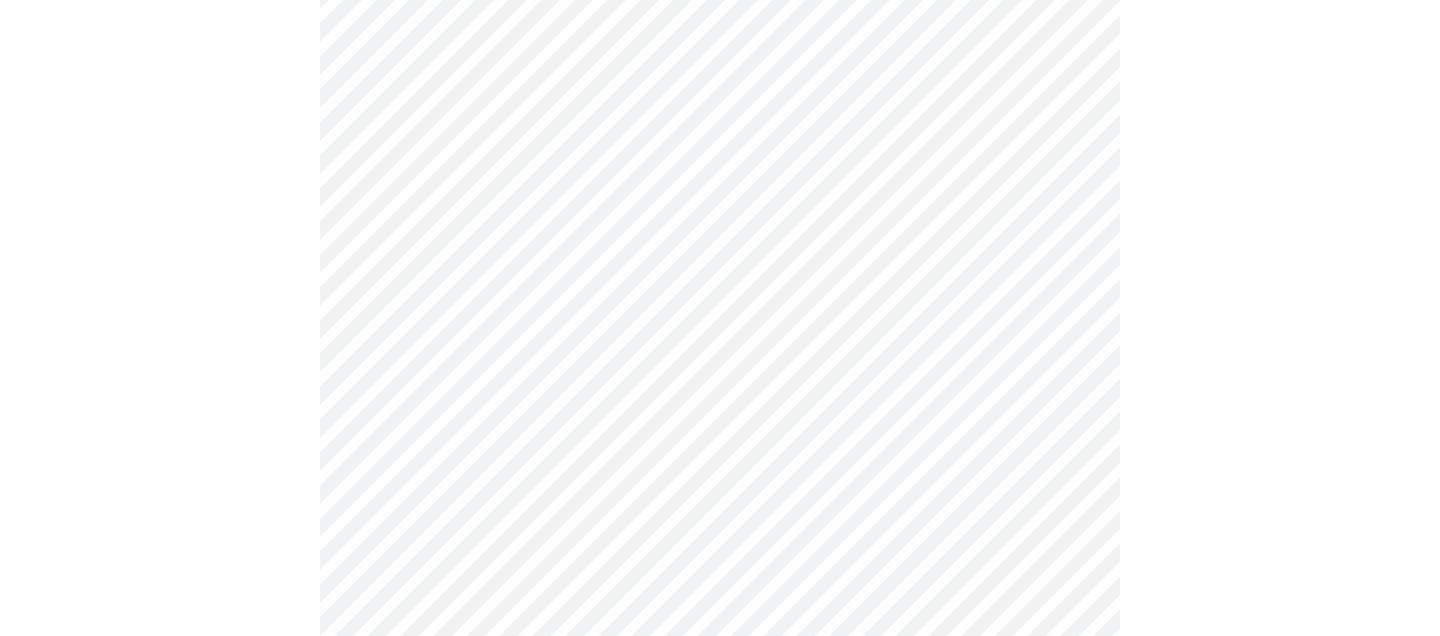 click on "MyMenopauseRx Appointments Messaging Labs Uploads Medications Community Refer a Friend Hi [FIRST] Intake Questions for Mon, Aug 4th [YEAR] @ [TIME]-[TIME] 3 / 13 Settings Billing Invoices Log out" at bounding box center (720, 783) 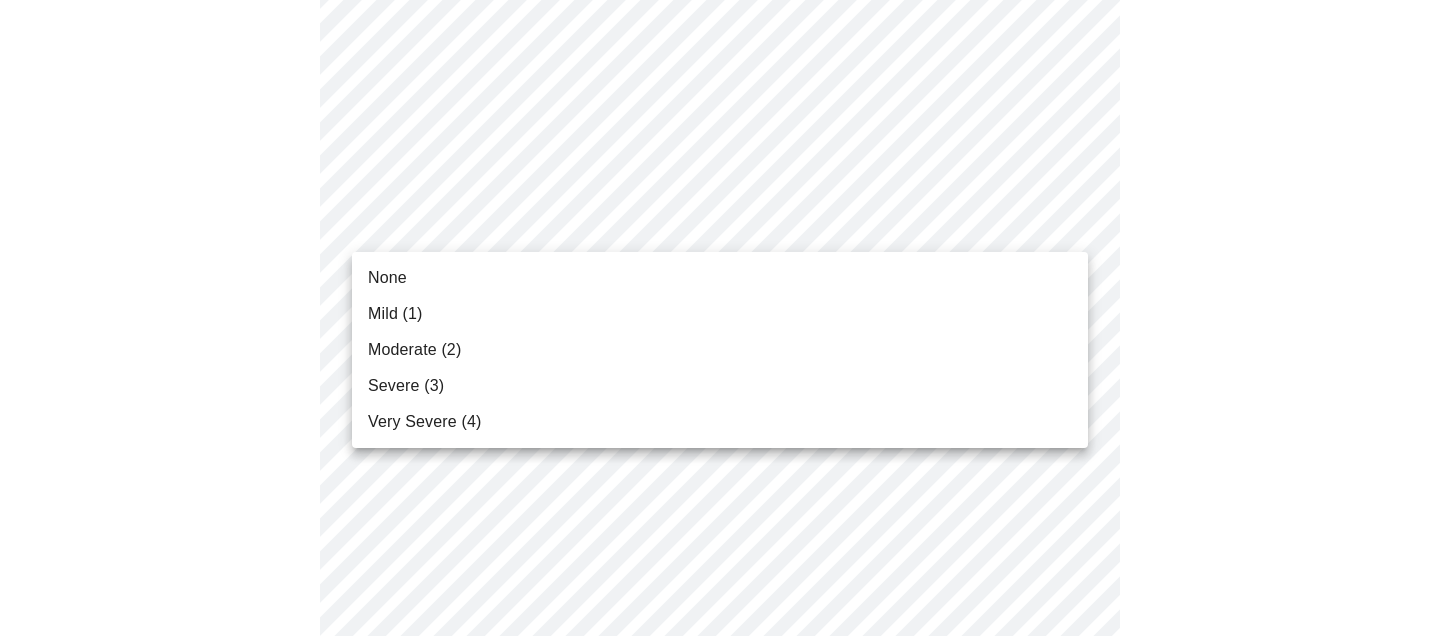 click on "Moderate (2)" at bounding box center [720, 350] 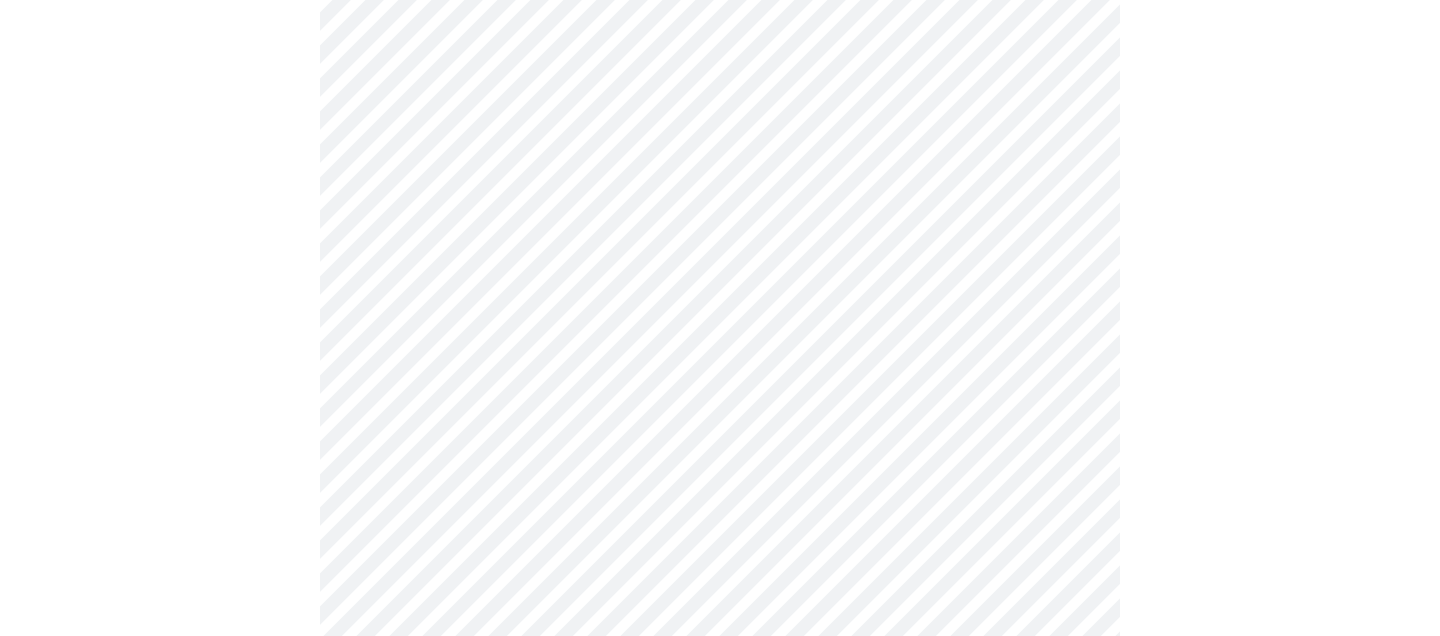 scroll, scrollTop: 707, scrollLeft: 0, axis: vertical 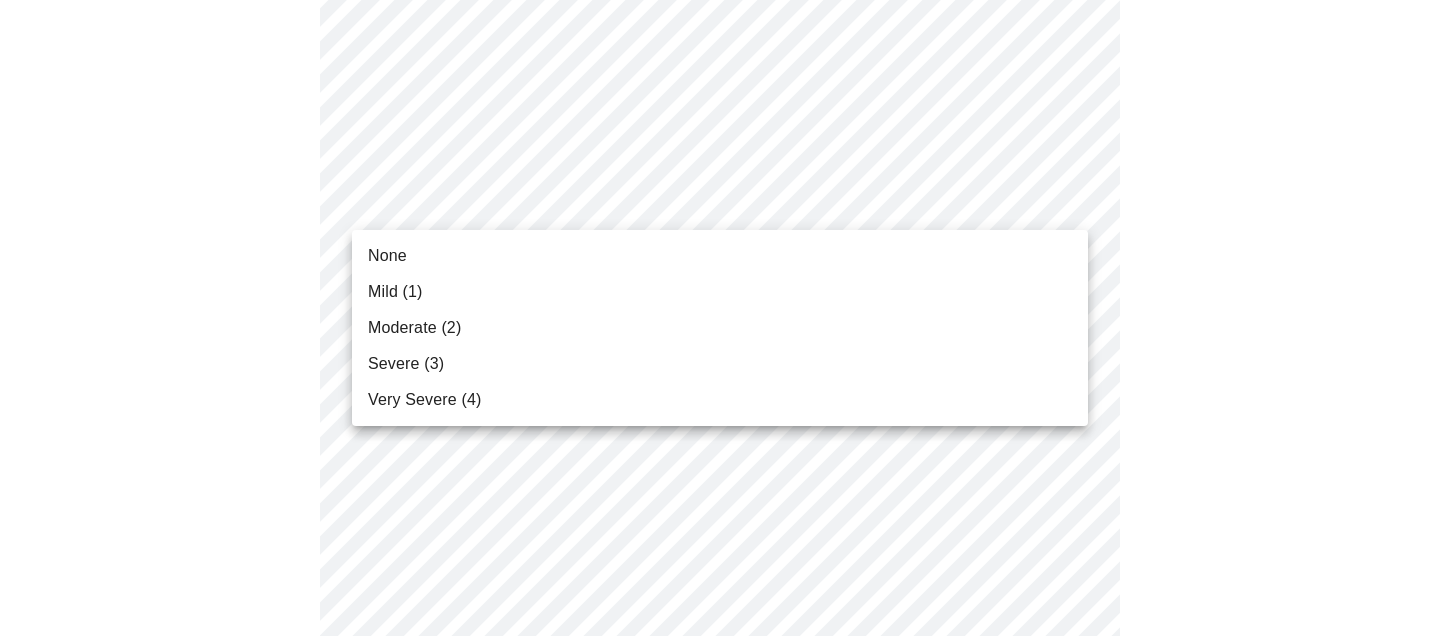 click on "MyMenopauseRx Appointments Messaging Labs Uploads Medications Community Refer a Friend Hi [FIRST] Intake Questions for Mon, Aug 4th [YEAR] @ [TIME]-[TIME] 3 / 13 Settings Billing Invoices Log out None Mild (1) Moderate (2) Severe (3) Very Severe (4)" at bounding box center [720, 589] 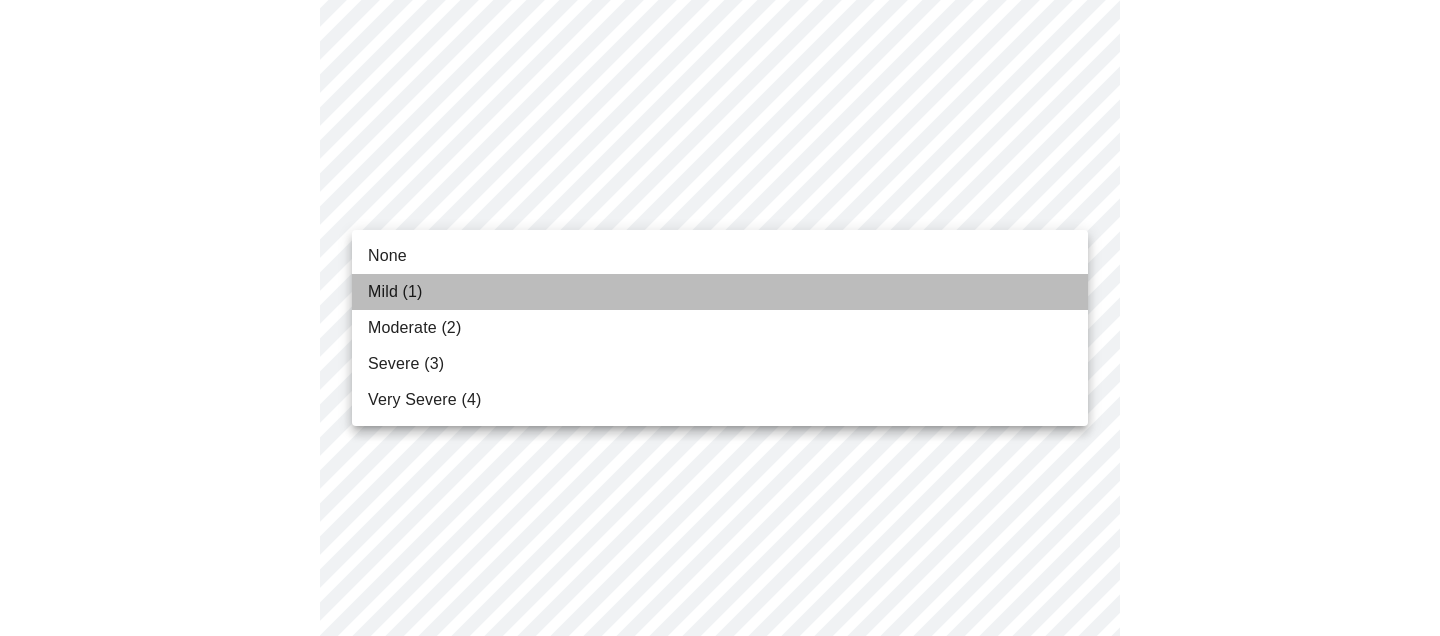 click on "Mild (1)" at bounding box center (720, 292) 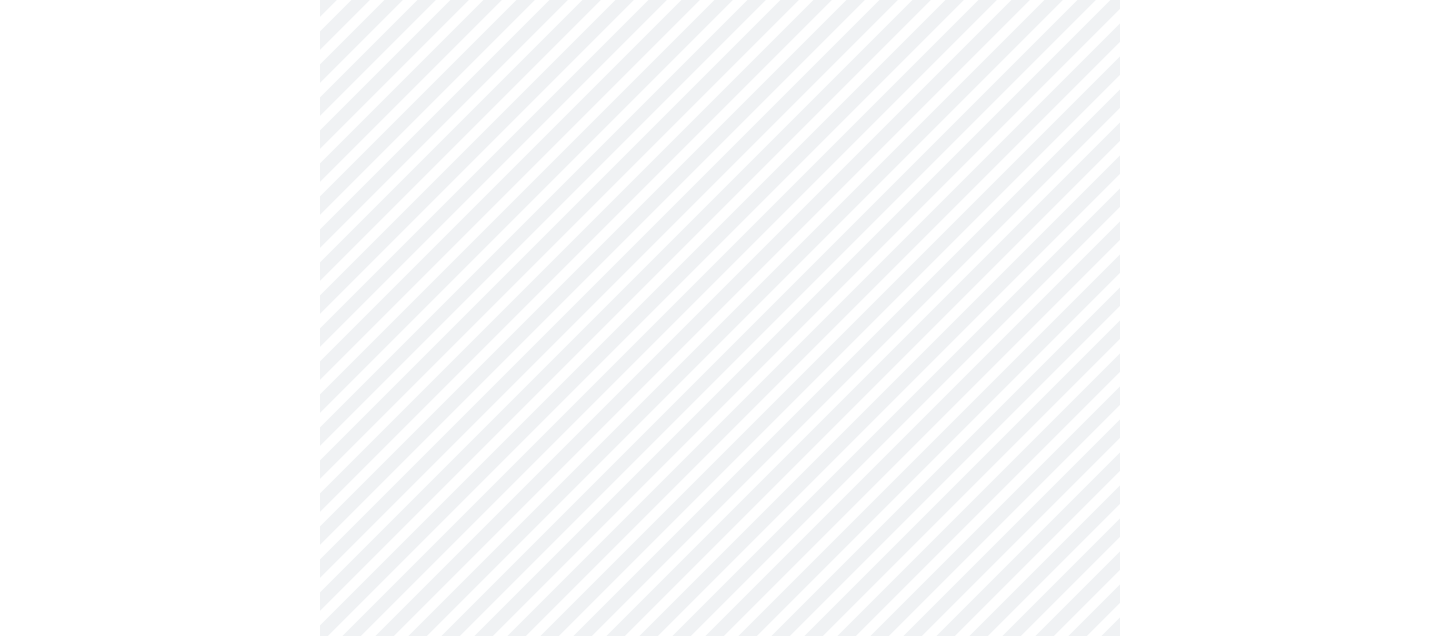 scroll, scrollTop: 855, scrollLeft: 0, axis: vertical 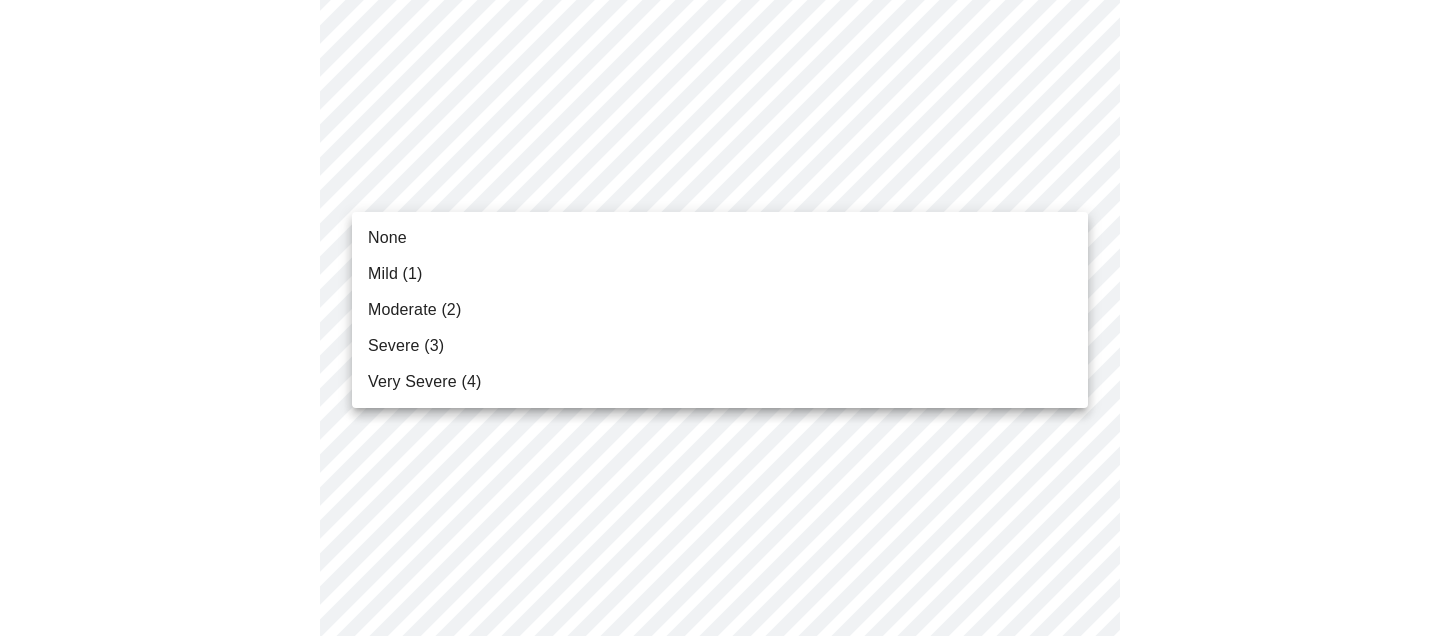 click on "MyMenopauseRx Appointments Messaging Labs Uploads Medications Community Refer a Friend Hi [FIRST] Intake Questions for Mon, Aug 4th [YEAR] @ [TIME]-[TIME] 3 / 13 Settings Billing Invoices Log out None Mild (1) Moderate (2) Severe (3) Very Severe (4)" at bounding box center [720, 427] 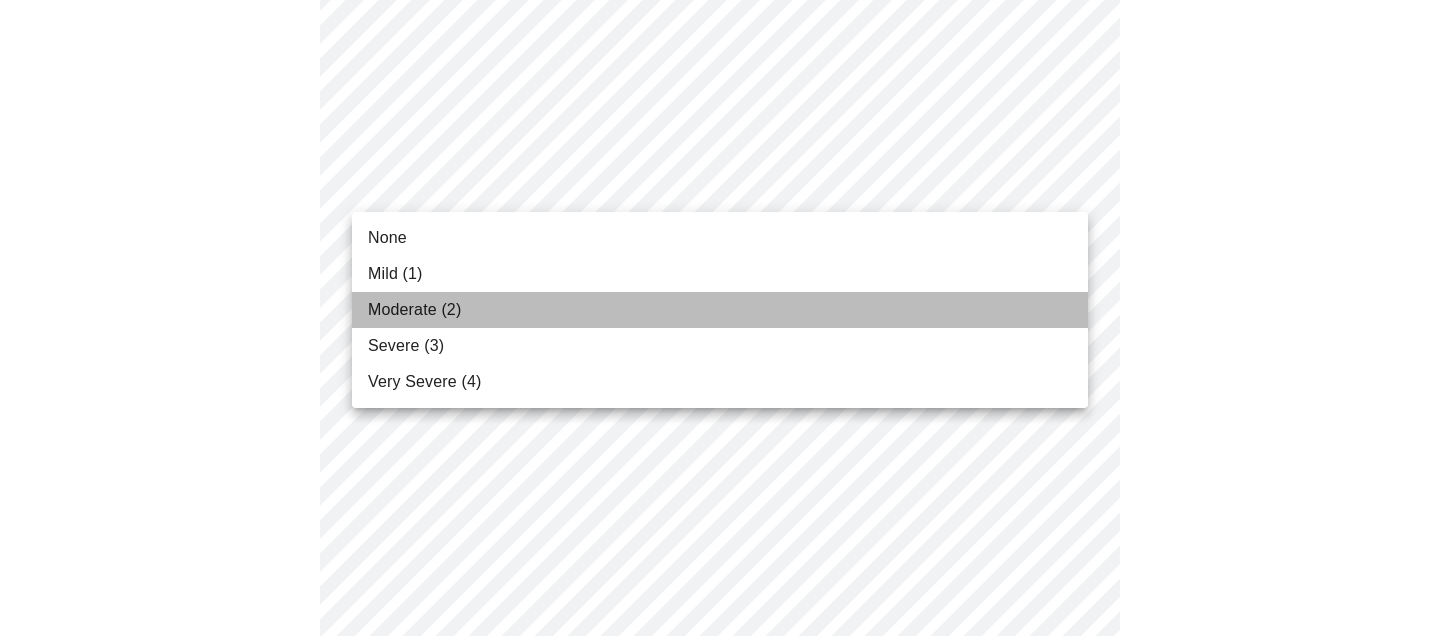 click on "Moderate (2)" at bounding box center (720, 310) 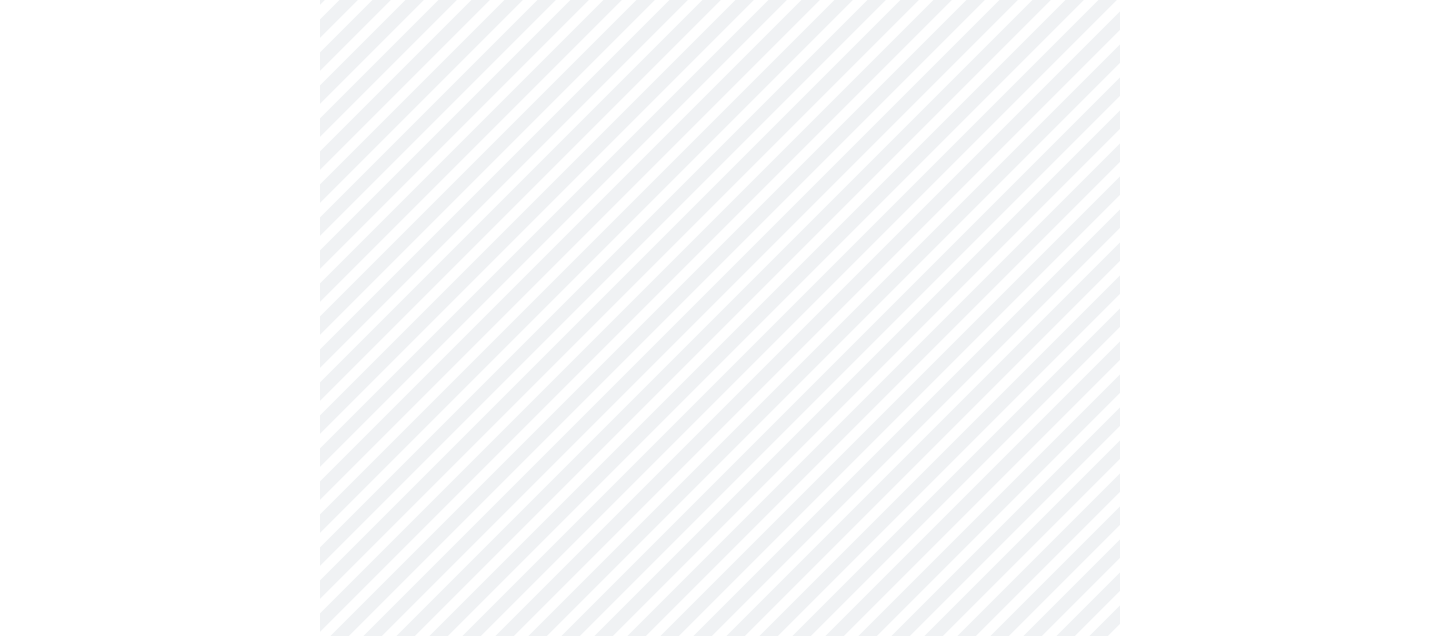 scroll, scrollTop: 1065, scrollLeft: 0, axis: vertical 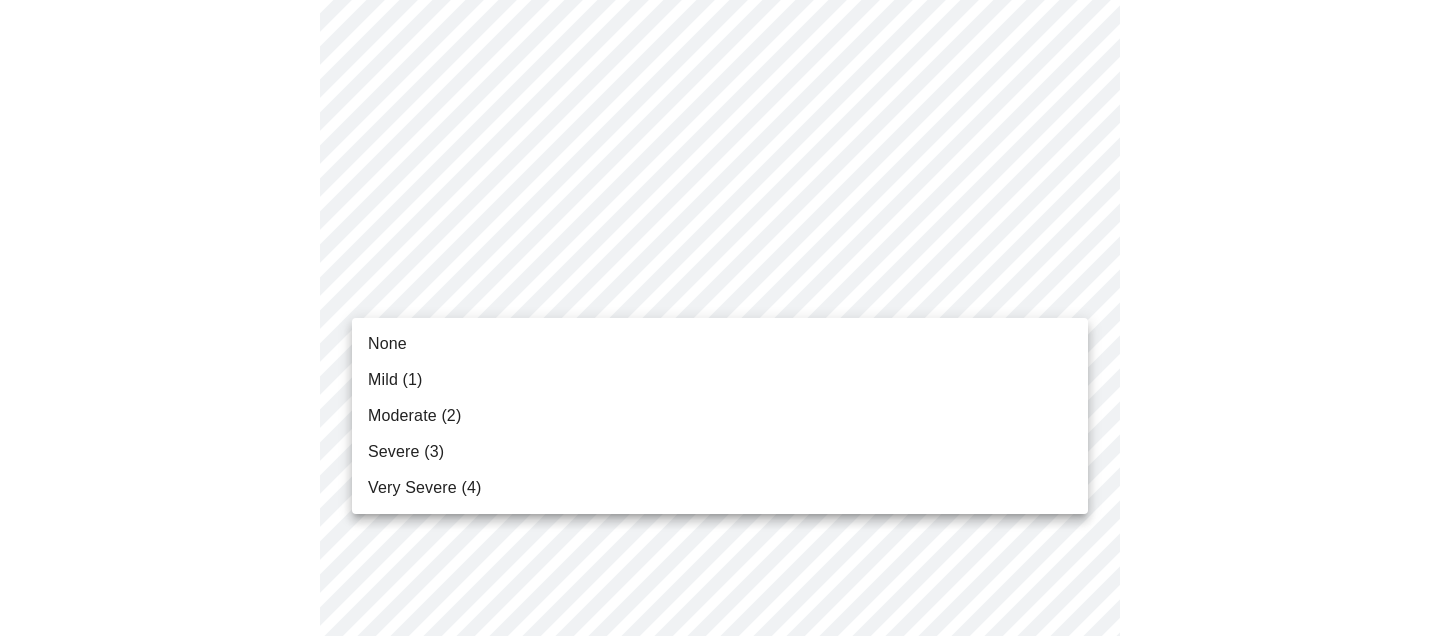 click on "MyMenopauseRx Appointments Messaging Labs Uploads Medications Community Refer a Friend Hi [FIRST] Intake Questions for Mon, Aug 4th [YEAR] @ [TIME]-[TIME] 3 / 13 Settings Billing Invoices Log out None Mild (1) Moderate (2) Severe (3) Very Severe (4)" at bounding box center (720, 203) 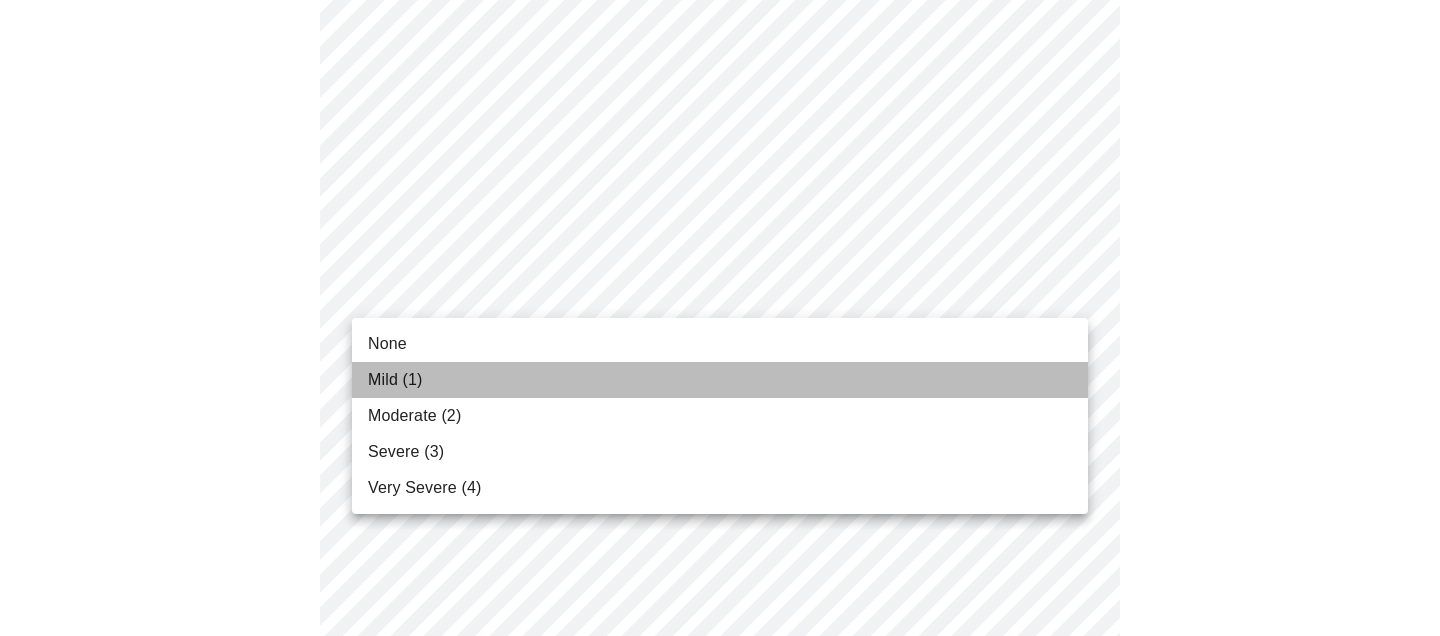 click on "Mild (1)" at bounding box center (720, 380) 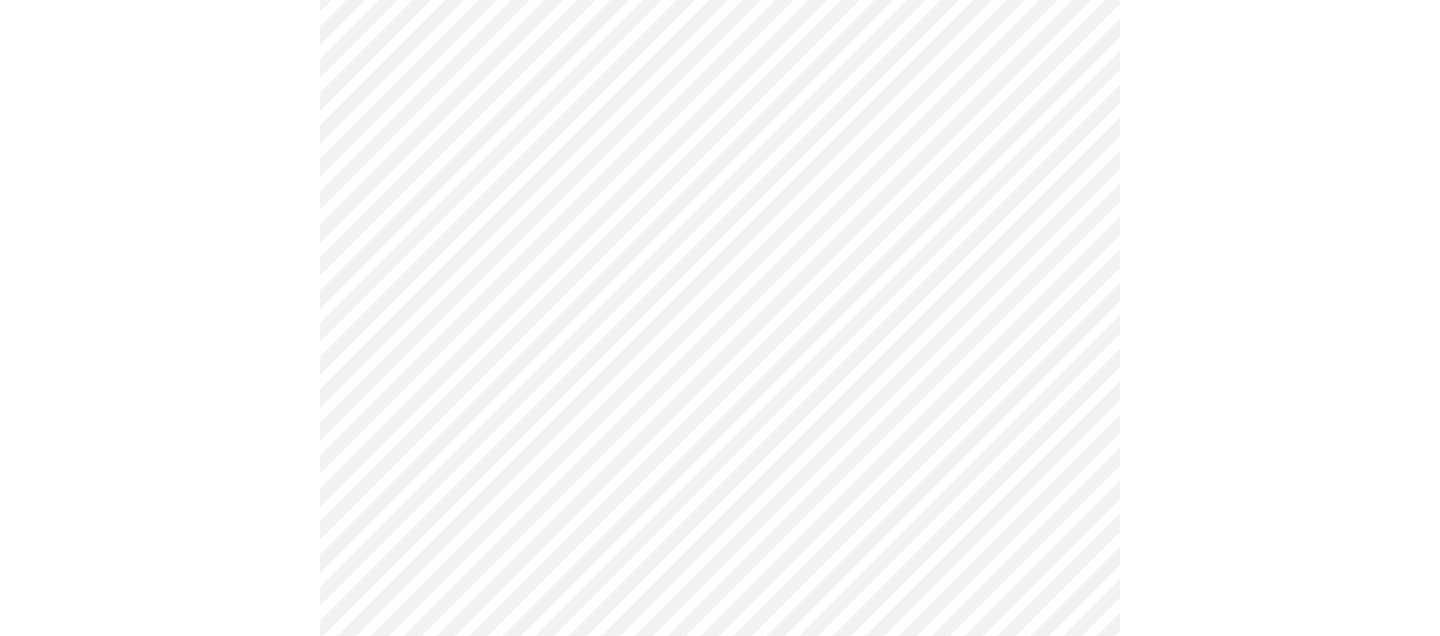 scroll, scrollTop: 1252, scrollLeft: 0, axis: vertical 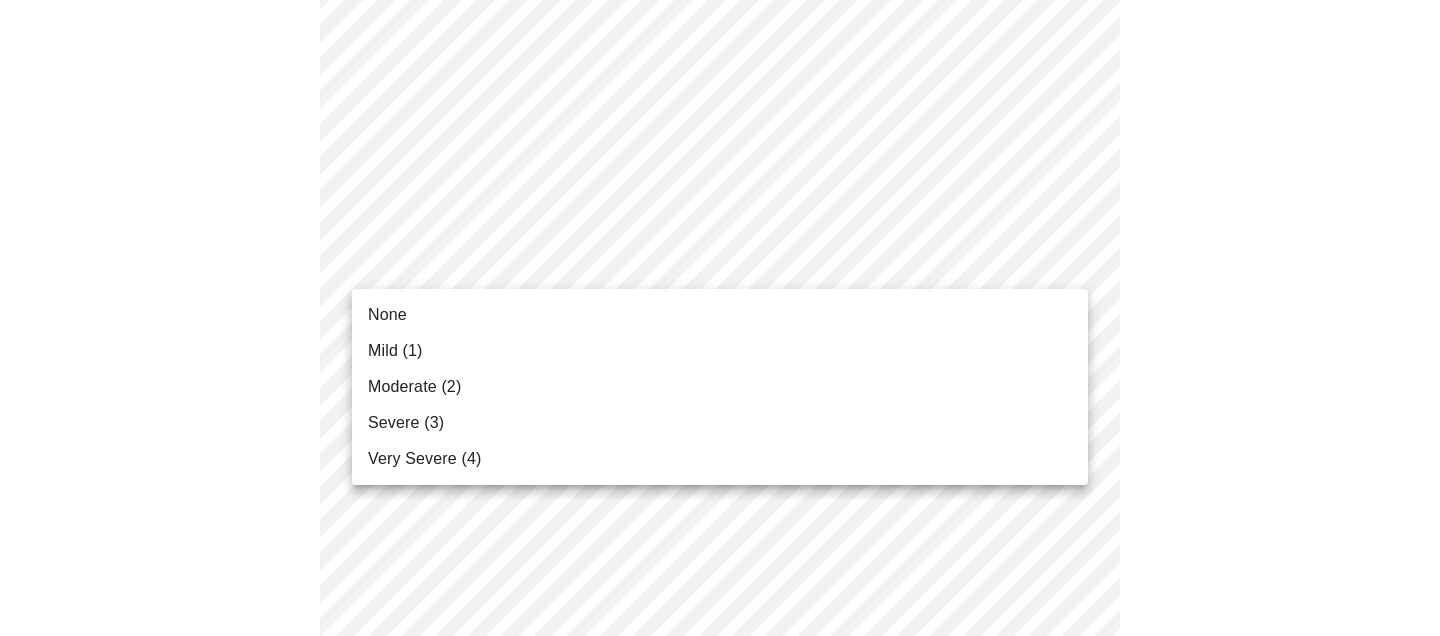 click on "MyMenopauseRx Appointments Messaging Labs Uploads Medications Community Refer a Friend Hi [FIRST] Intake Questions for Mon, Aug 4th [YEAR] @ [TIME]-[TIME] 3 / 13 Settings Billing Invoices Log out None Mild (1) Moderate (2) Severe (3) Very Severe (4)" at bounding box center [720, 2] 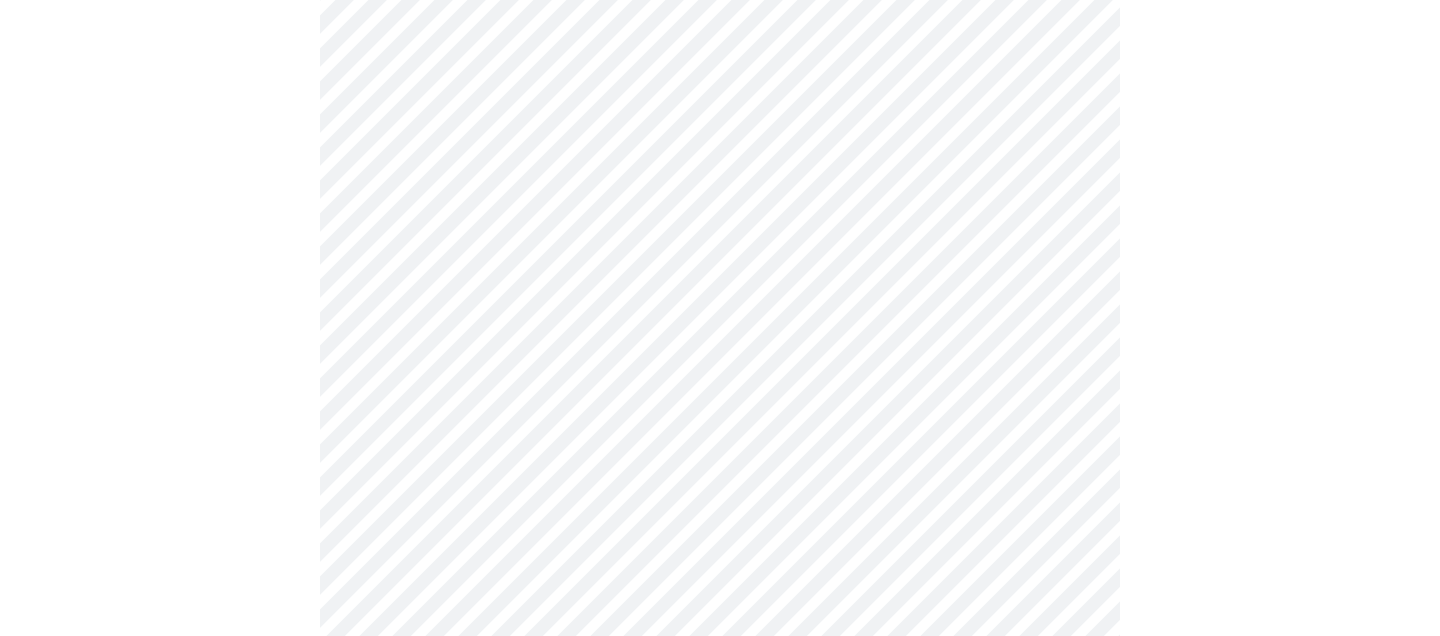scroll, scrollTop: 1411, scrollLeft: 0, axis: vertical 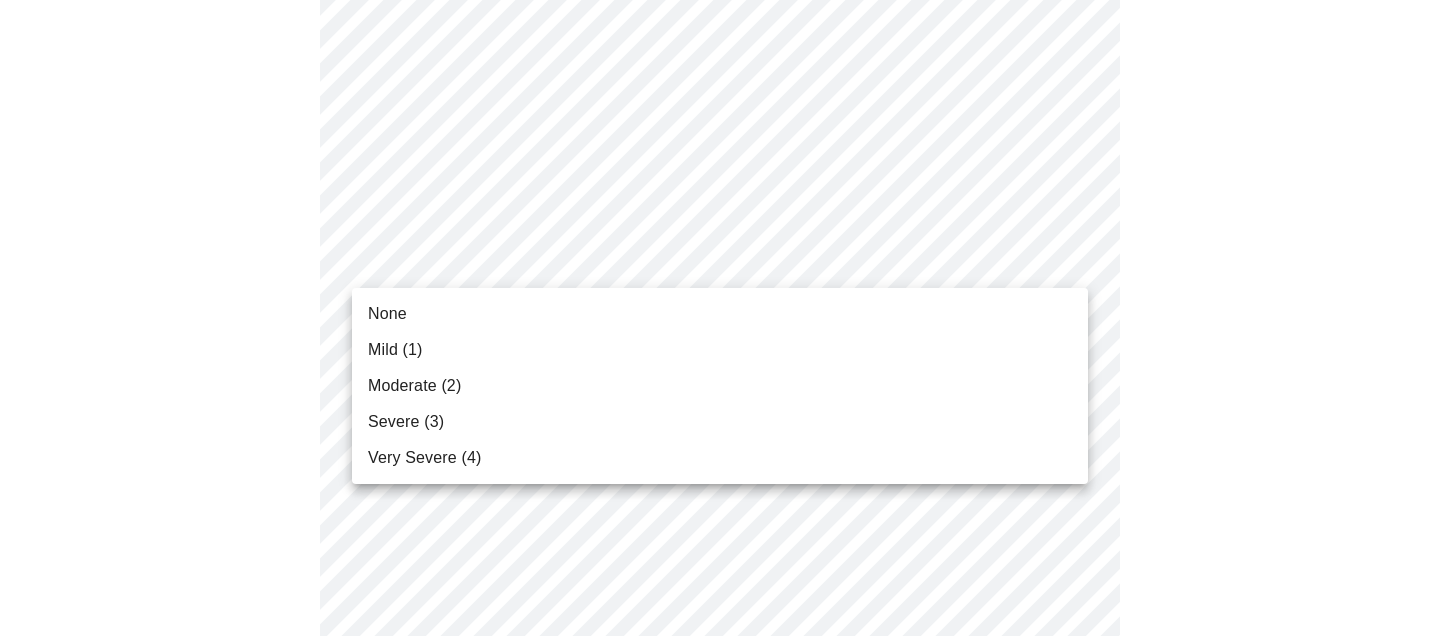 click on "MyMenopauseRx Appointments Messaging Labs Uploads Medications Community Refer a Friend Hi [FIRST] Intake Questions for Mon, Aug 4th [YEAR] @ [TIME]-[TIME] 3 / 13 Settings Billing Invoices Log out None Mild (1) Moderate (2) Severe (3) Very Severe (4)" at bounding box center [720, -171] 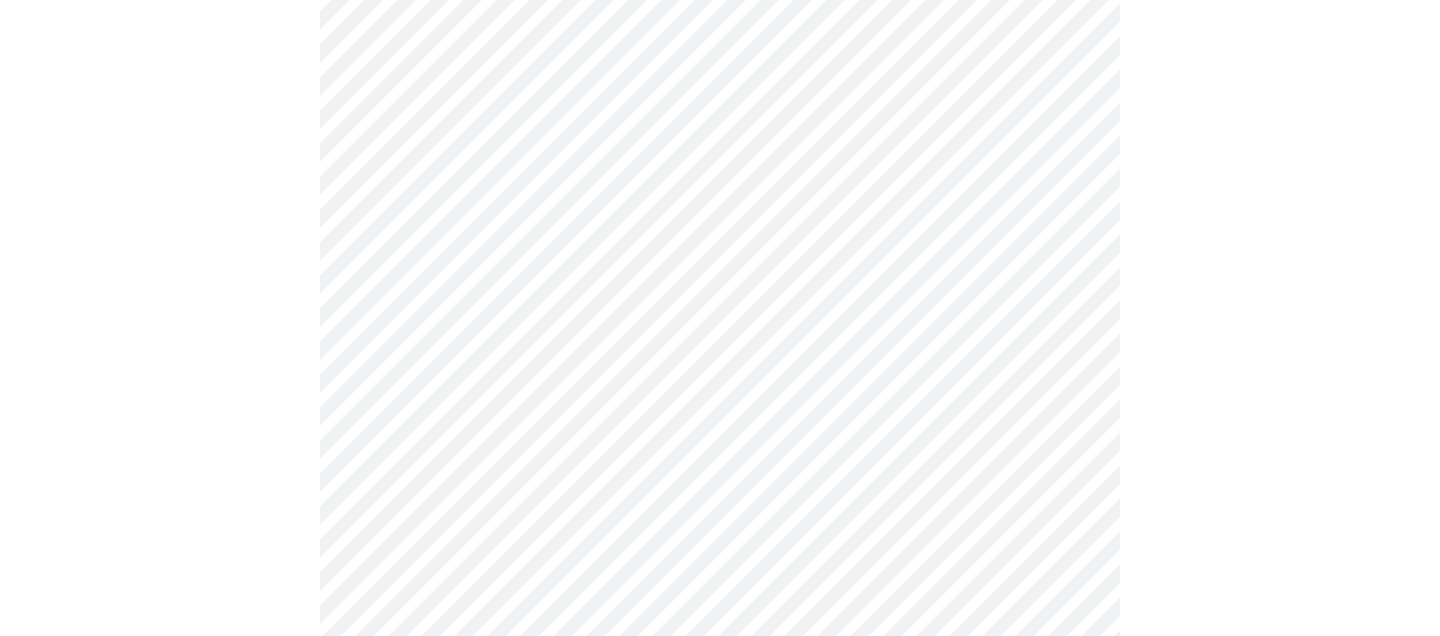 scroll, scrollTop: 1600, scrollLeft: 0, axis: vertical 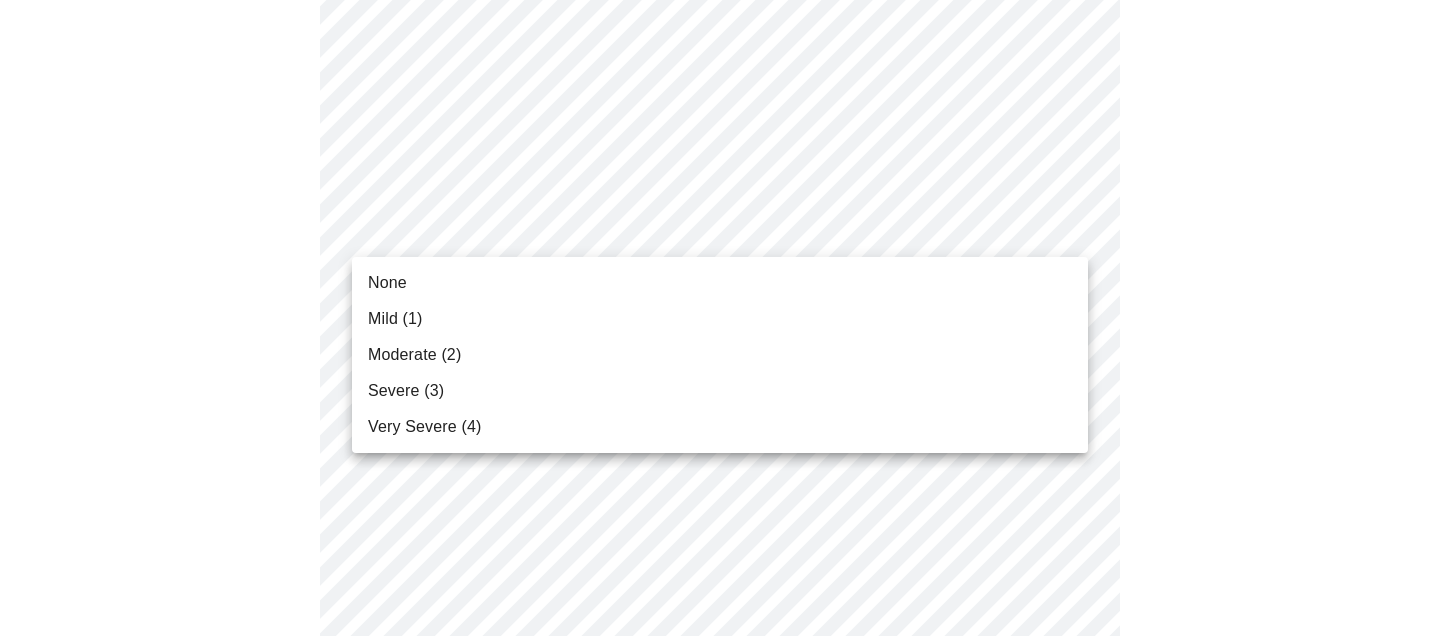 click on "MyMenopauseRx Appointments Messaging Labs Uploads Medications Community Refer a Friend Hi [FIRST] Intake Questions for Mon, Aug 4th [YEAR] @ [TIME]-[TIME] 3 / 13 Settings Billing Invoices Log out None Mild (1) Moderate (2) Severe (3) Very Severe (4)" at bounding box center [720, -374] 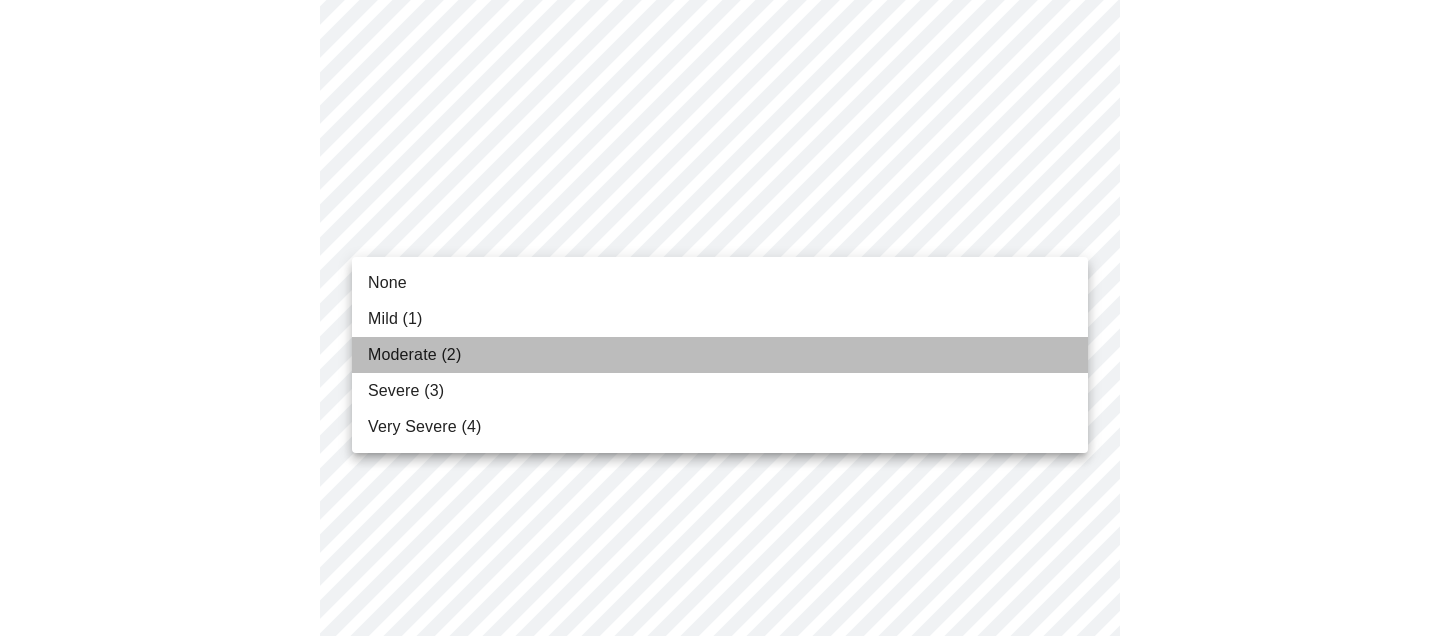 click on "Moderate (2)" at bounding box center [720, 355] 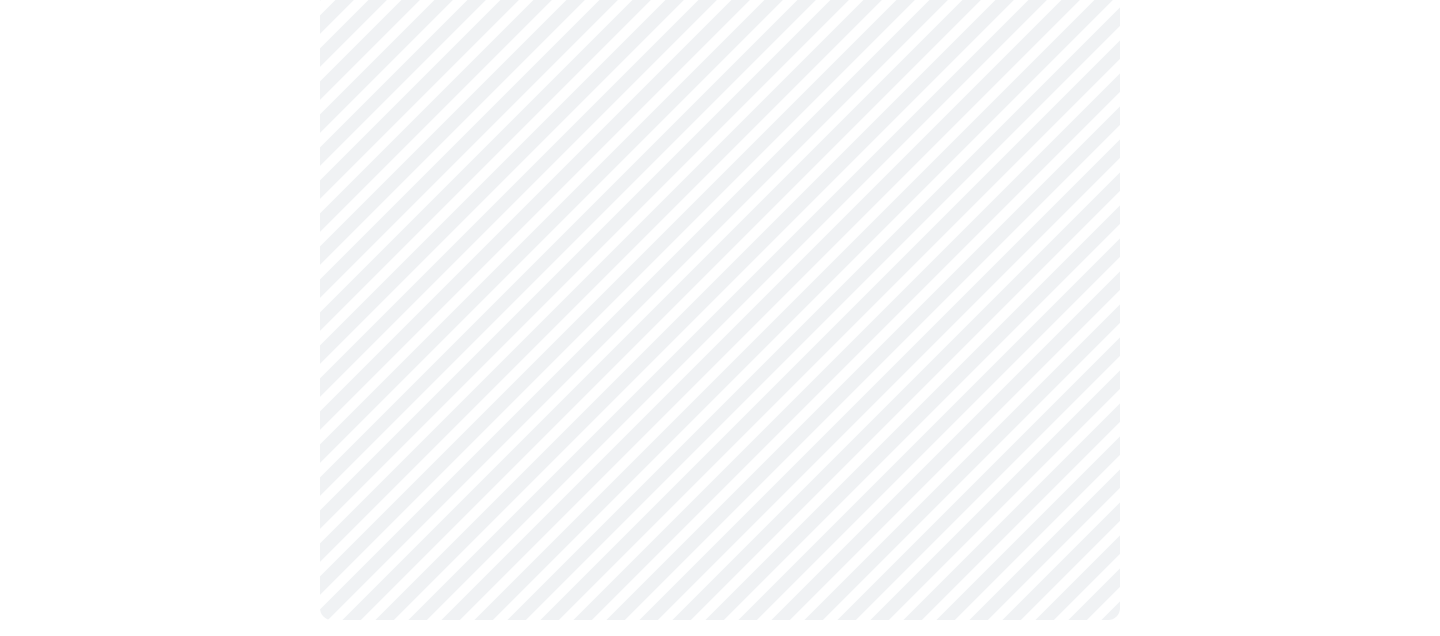 scroll, scrollTop: 1758, scrollLeft: 0, axis: vertical 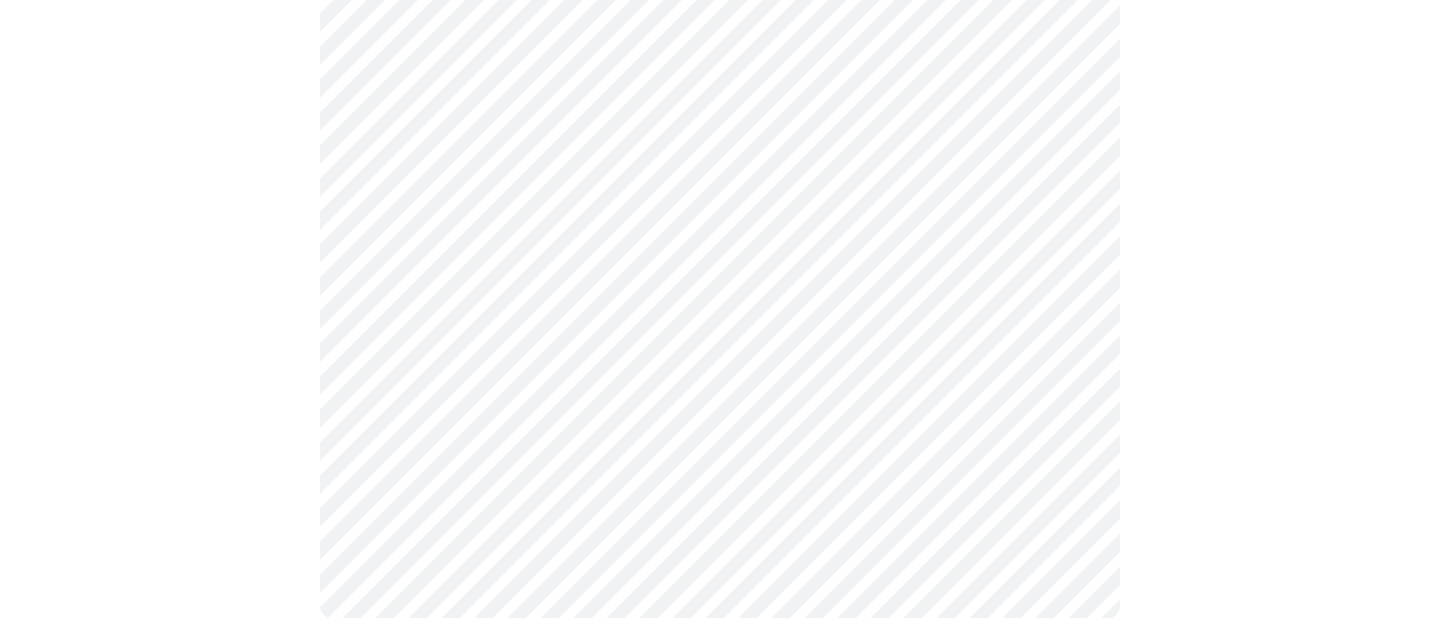 click on "MyMenopauseRx Appointments Messaging Labs Uploads Medications Community Refer a Friend Hi [FIRST] Intake Questions for Mon, Aug 4th [YEAR] @ [TIME]-[TIME] 3 / 13 Settings Billing Invoices Log out" at bounding box center (720, -546) 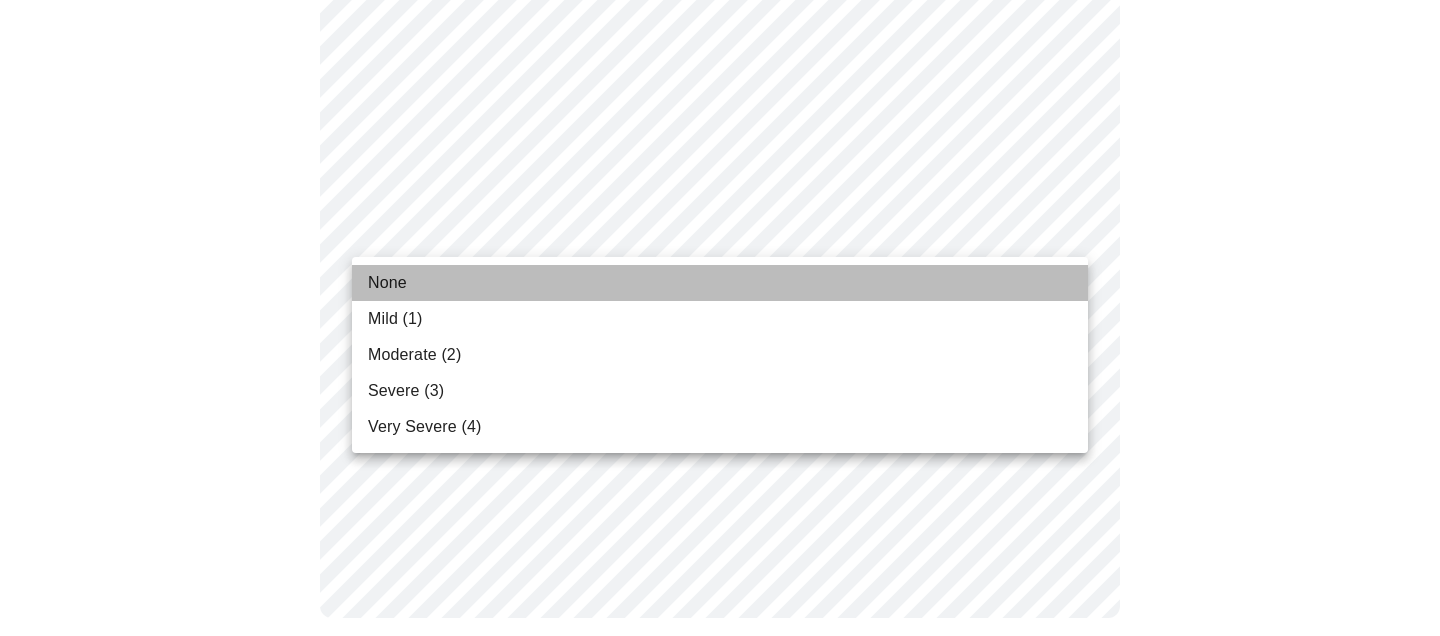 click on "None" at bounding box center [720, 283] 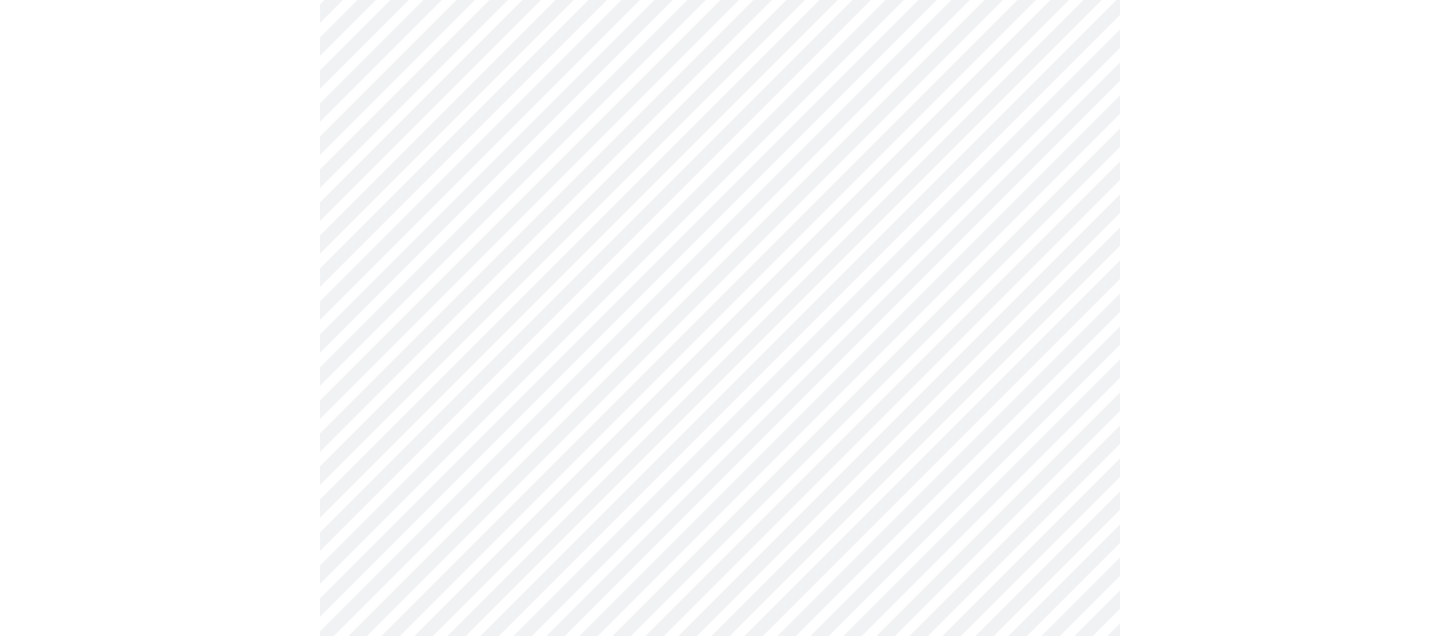 scroll, scrollTop: 762, scrollLeft: 0, axis: vertical 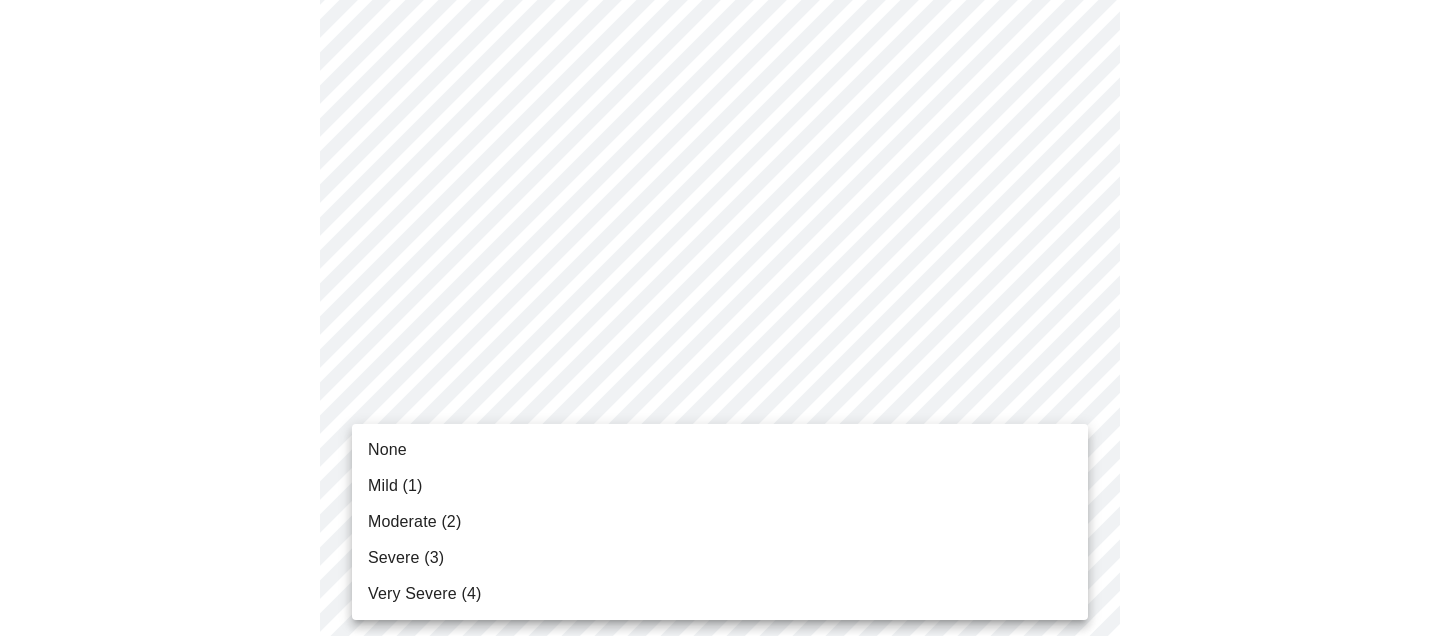 click on "MyMenopauseRx Appointments Messaging Labs Uploads Medications Community Refer a Friend Hi [FIRST] Intake Questions for Mon, Aug 4th [YEAR] @ [TIME]-[TIME] 3 / 13 Settings Billing Invoices Log out None Mild (1) Moderate (2) Severe (3) Very Severe (4)" at bounding box center (720, 436) 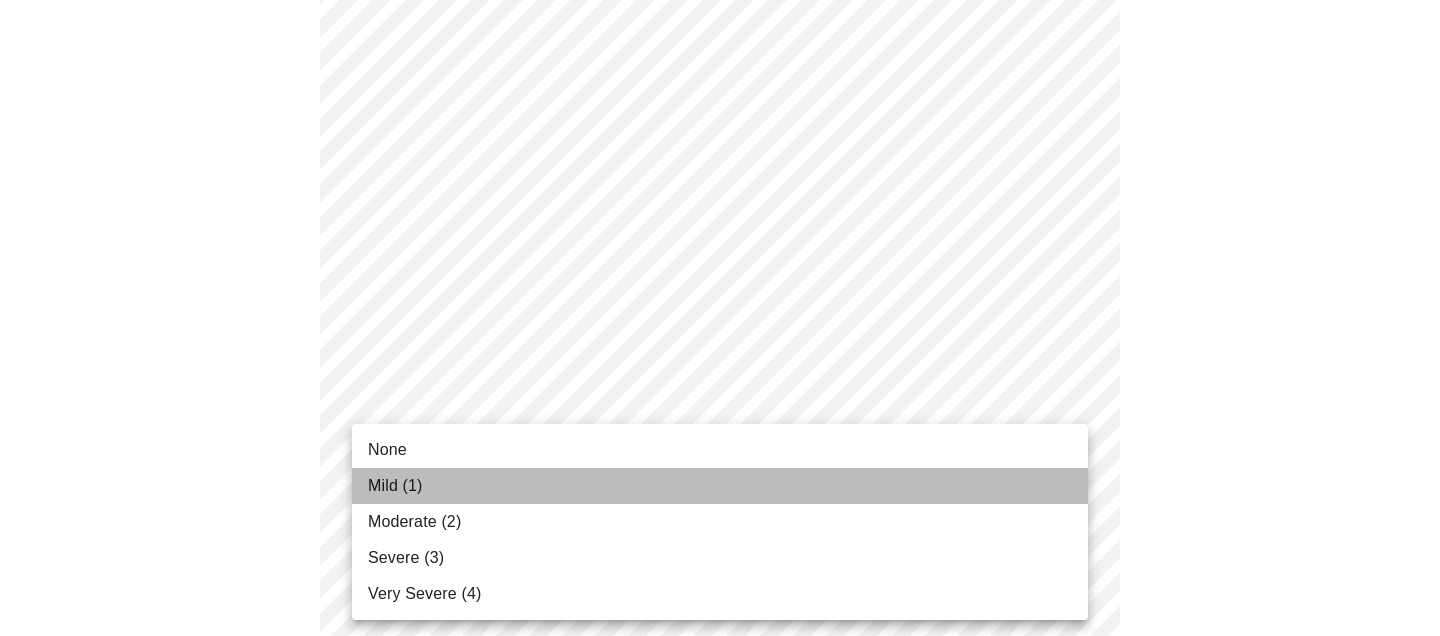 click on "Mild (1)" at bounding box center [720, 486] 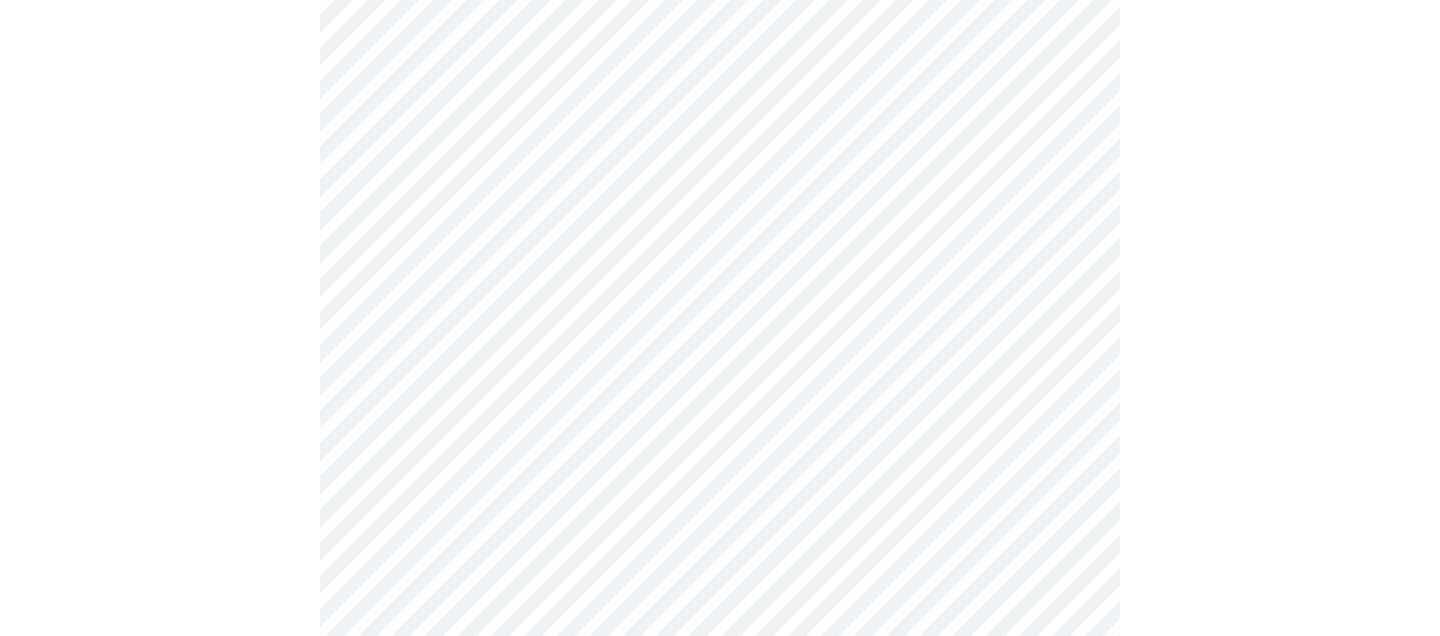 scroll, scrollTop: 811, scrollLeft: 0, axis: vertical 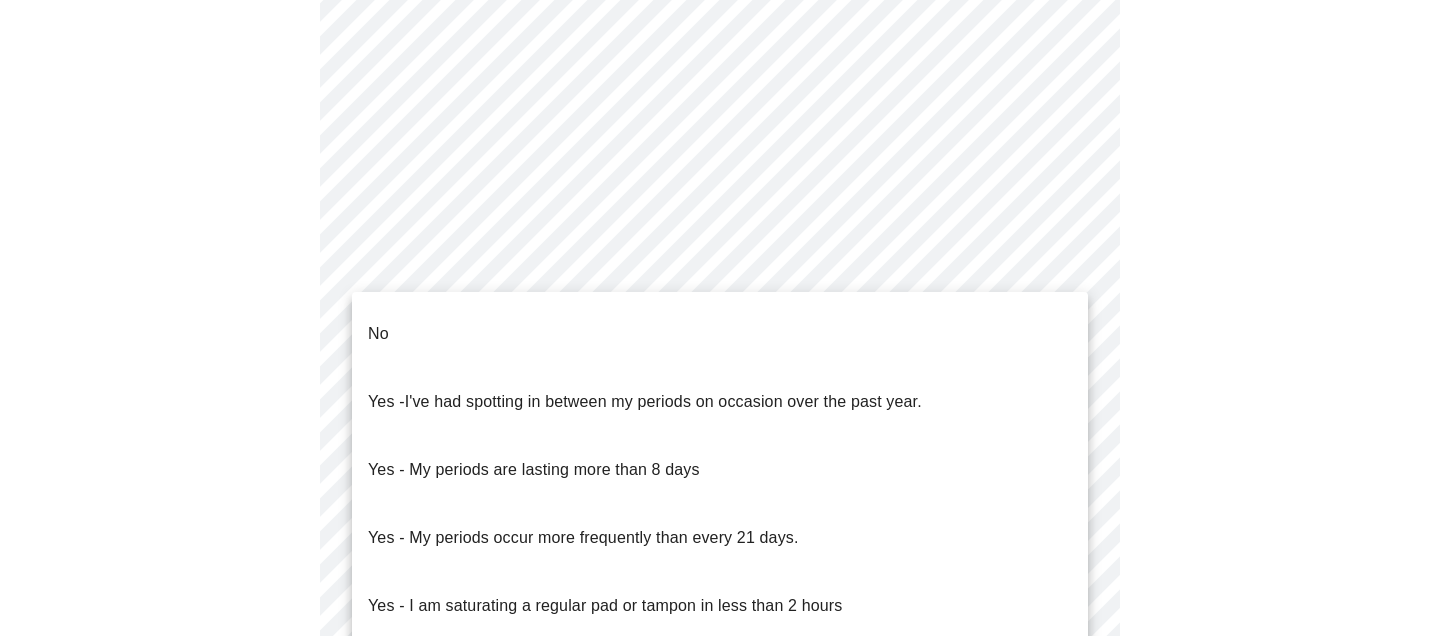 click on "MyMenopauseRx Appointments Messaging Labs Uploads Medications Community Refer a Friend Hi [FIRST] Intake Questions for Mon, Aug 4th [YEAR] @ [TIME]-[TIME] 4 / 13 Settings Billing Invoices Log out No
Yes - I've had spotting in between my periods on occasion over the past year.
Yes - My periods are lasting more than 8 days
Yes - My periods occur more frequently than every 21 days.
Yes - I am saturating a regular pad or tampon in less than 2 hours
Yes - I had bleeding or spotting (even a tinge) after going 12 months without a period" at bounding box center [720, 143] 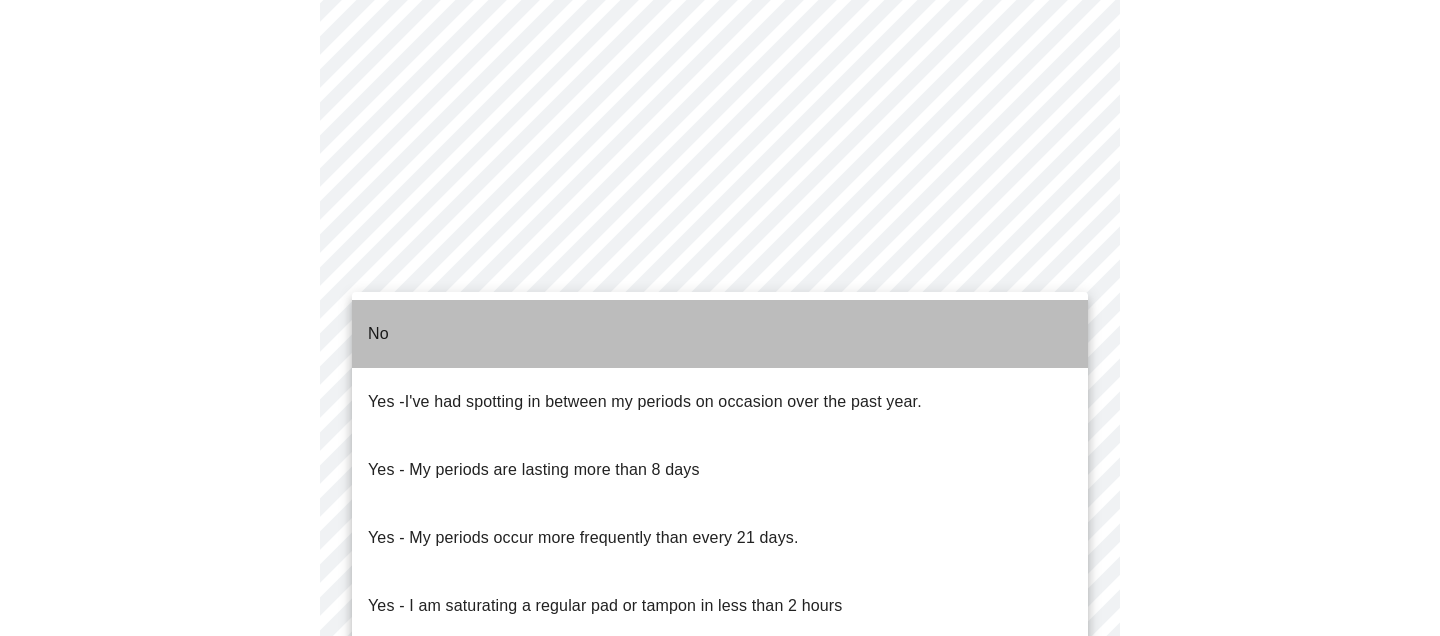 click on "No" at bounding box center [720, 334] 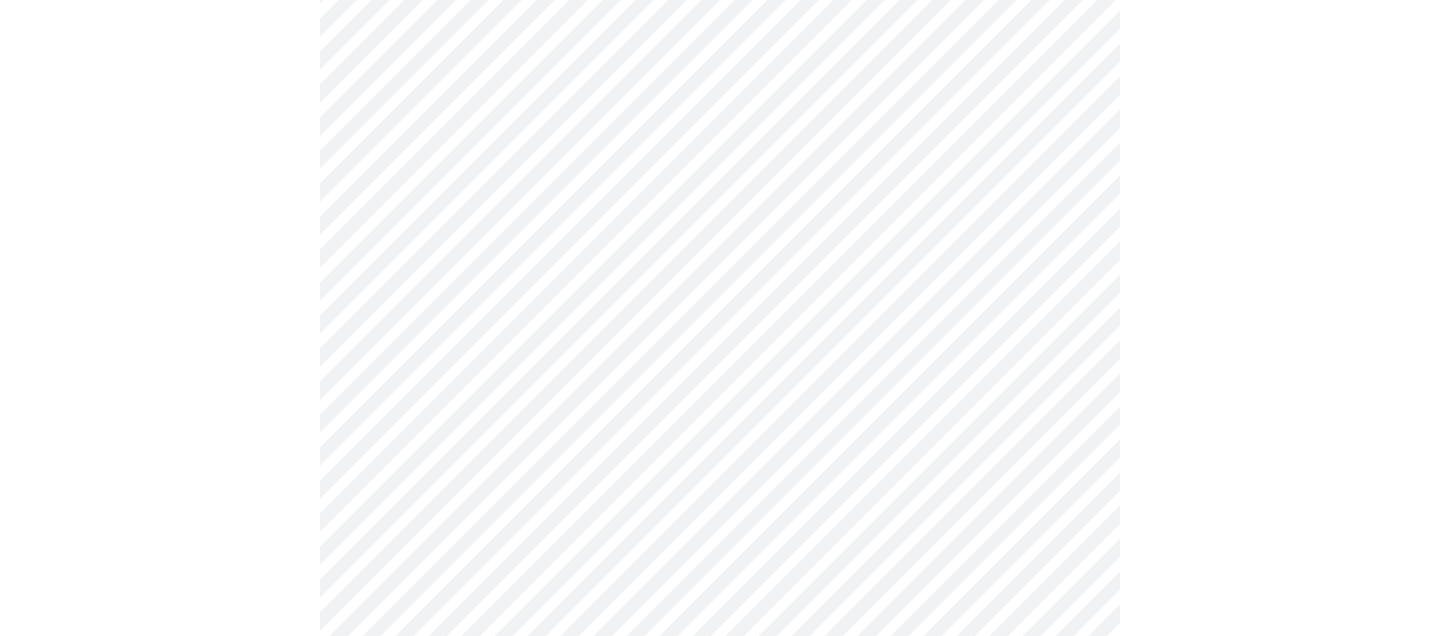 scroll, scrollTop: 1031, scrollLeft: 0, axis: vertical 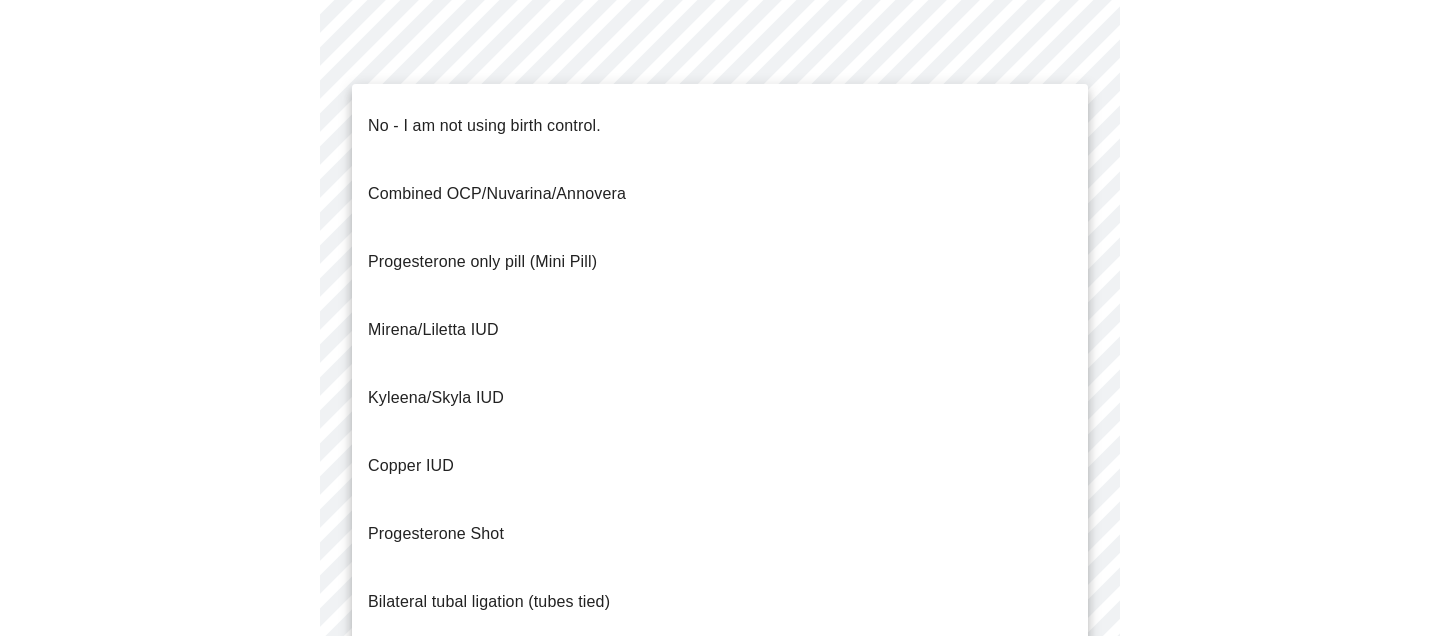 click on "MyMenopauseRx Appointments Messaging Labs Uploads Medications Community Refer a Friend Hi [FIRST] Intake Questions for Mon, Aug 4th [YEAR] @ [TIME]-[TIME] 4 / 13 Settings Billing Invoices Log out No - I am not using birth control. Combined OCP/Nuvarina/Annovera
Progesterone only pill (Mini Pill)
Mirena/Liletta IUD
Kyleena/Skyla IUD
Copper IUD
Progesterone Shot
Bilateral tubal ligation (tubes tied)
Parnter had vasectomy
Barrier method (condoms)" at bounding box center [720, -83] 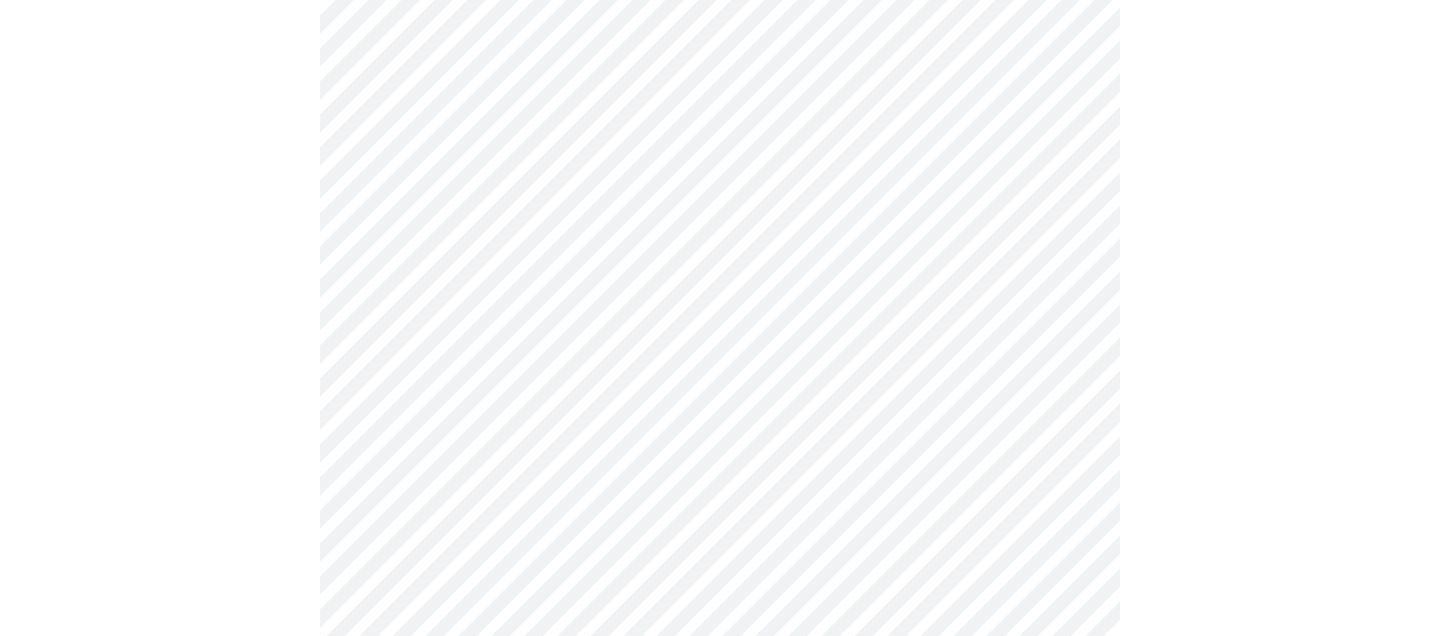 scroll, scrollTop: 1233, scrollLeft: 0, axis: vertical 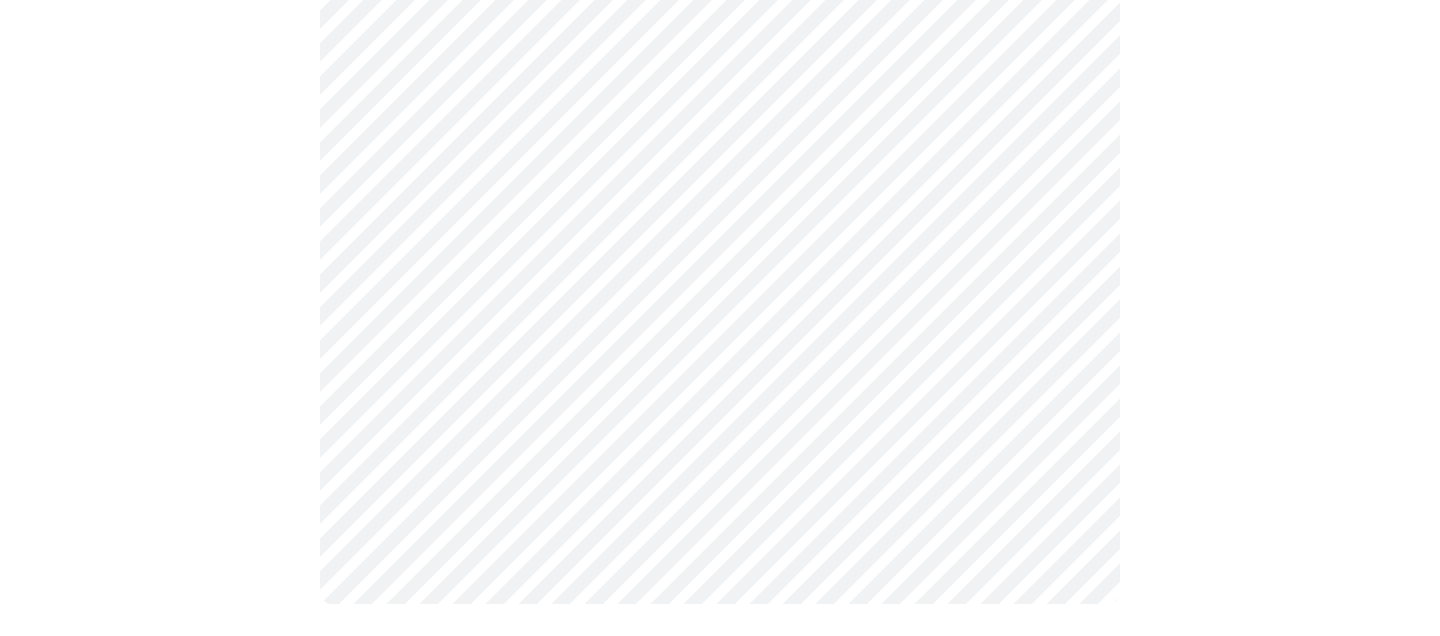 click on "MyMenopauseRx Appointments Messaging Labs Uploads Medications Community Refer a Friend Hi [FIRST] Intake Questions for Mon, Aug 4th [YEAR] @ [TIME]-[TIME] 4 / 13 Settings Billing Invoices Log out" at bounding box center [720, -291] 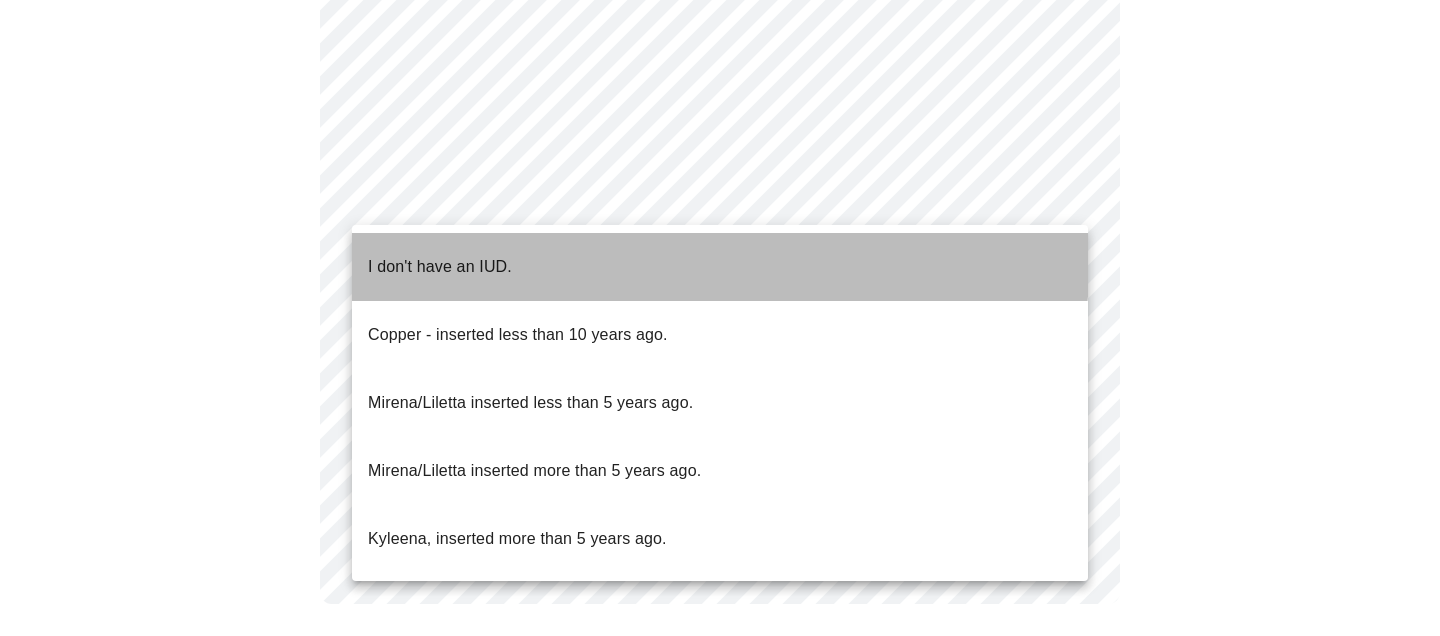 click on "I don't have an IUD." at bounding box center [720, 267] 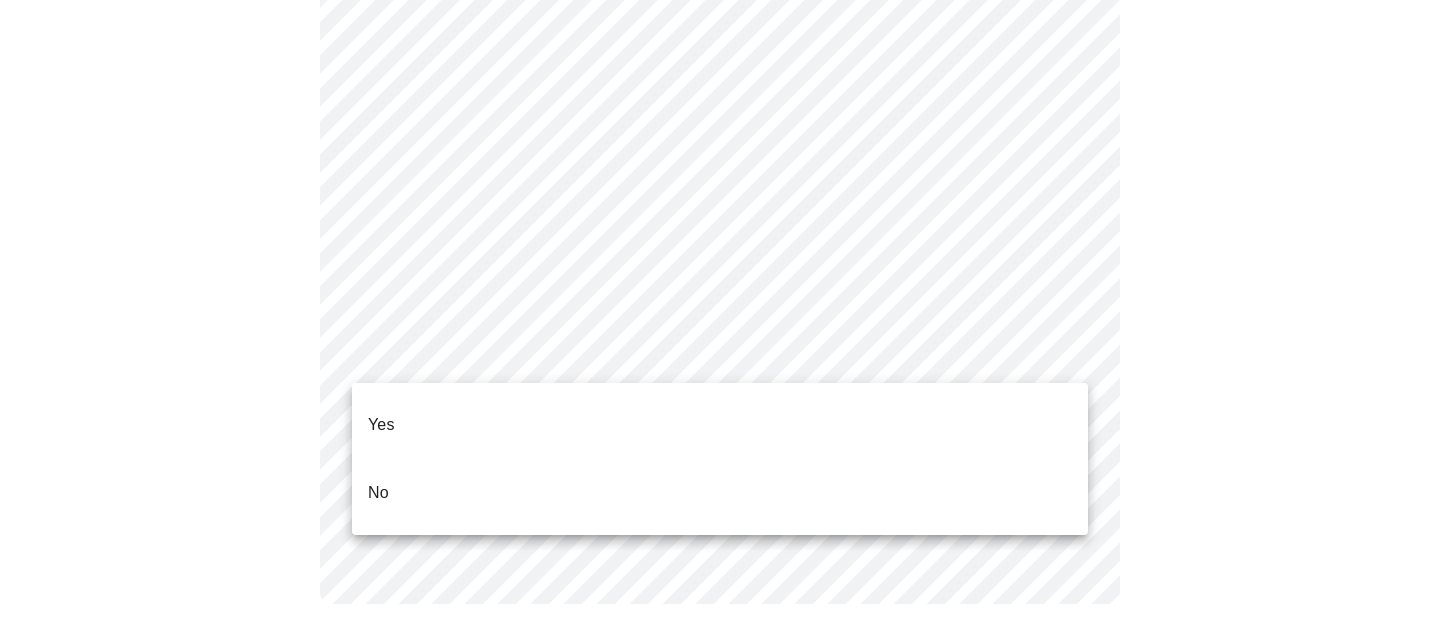 click on "MyMenopauseRx Appointments Messaging Labs Uploads Medications Community Refer a Friend Hi [FIRST] Intake Questions for Mon, Aug 4th [YEAR] @ [TIME]-[TIME] 4 / 13 Settings Billing Invoices Log out Yes
No" at bounding box center [720, -285] 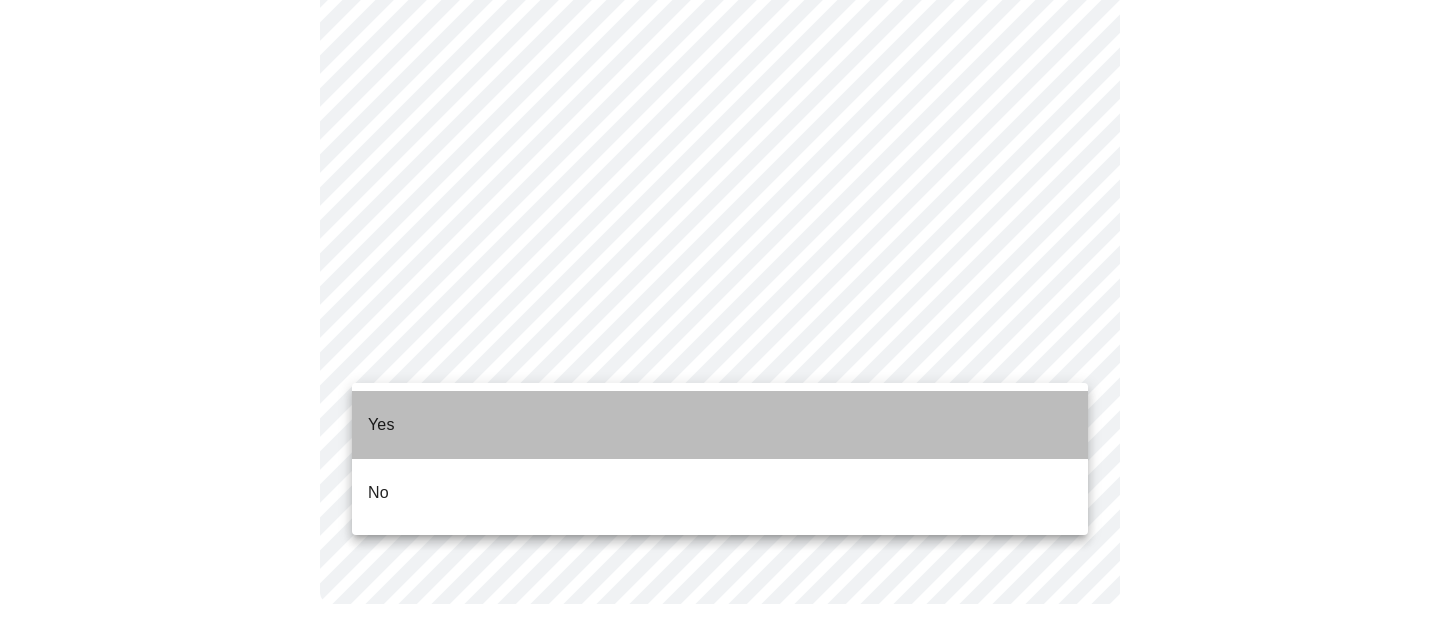 click on "Yes" at bounding box center (720, 425) 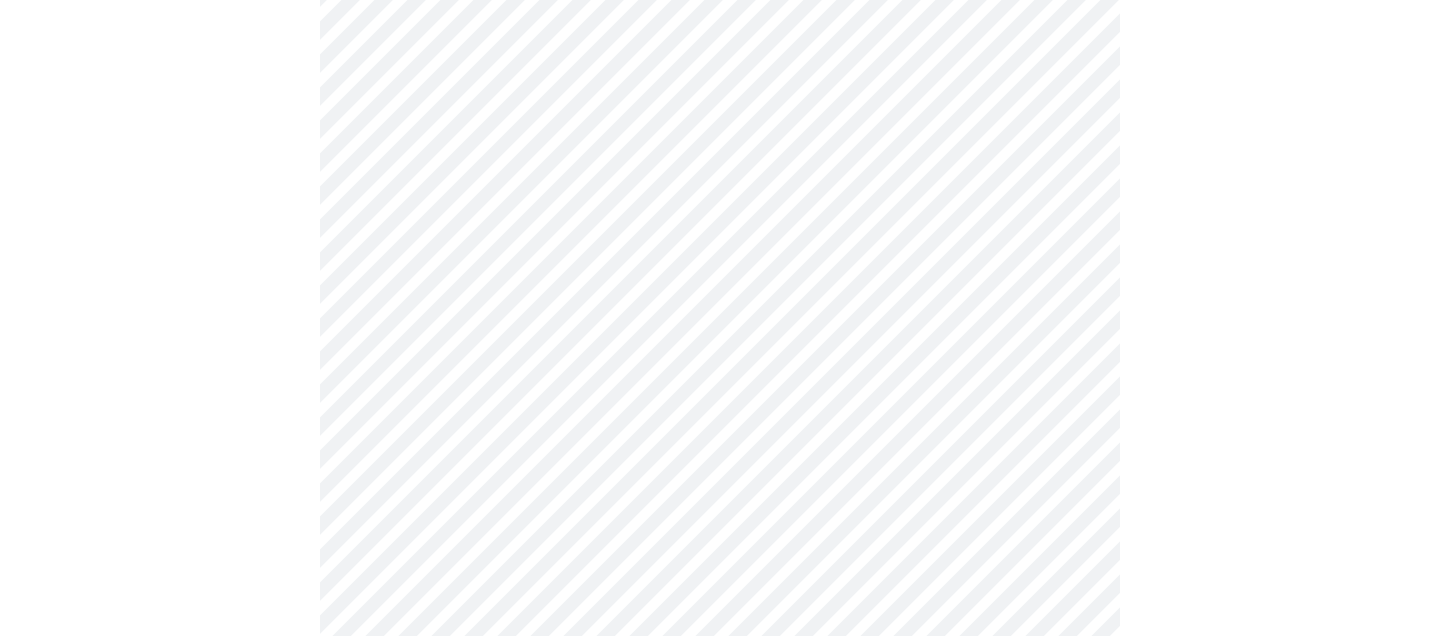 scroll, scrollTop: 241, scrollLeft: 0, axis: vertical 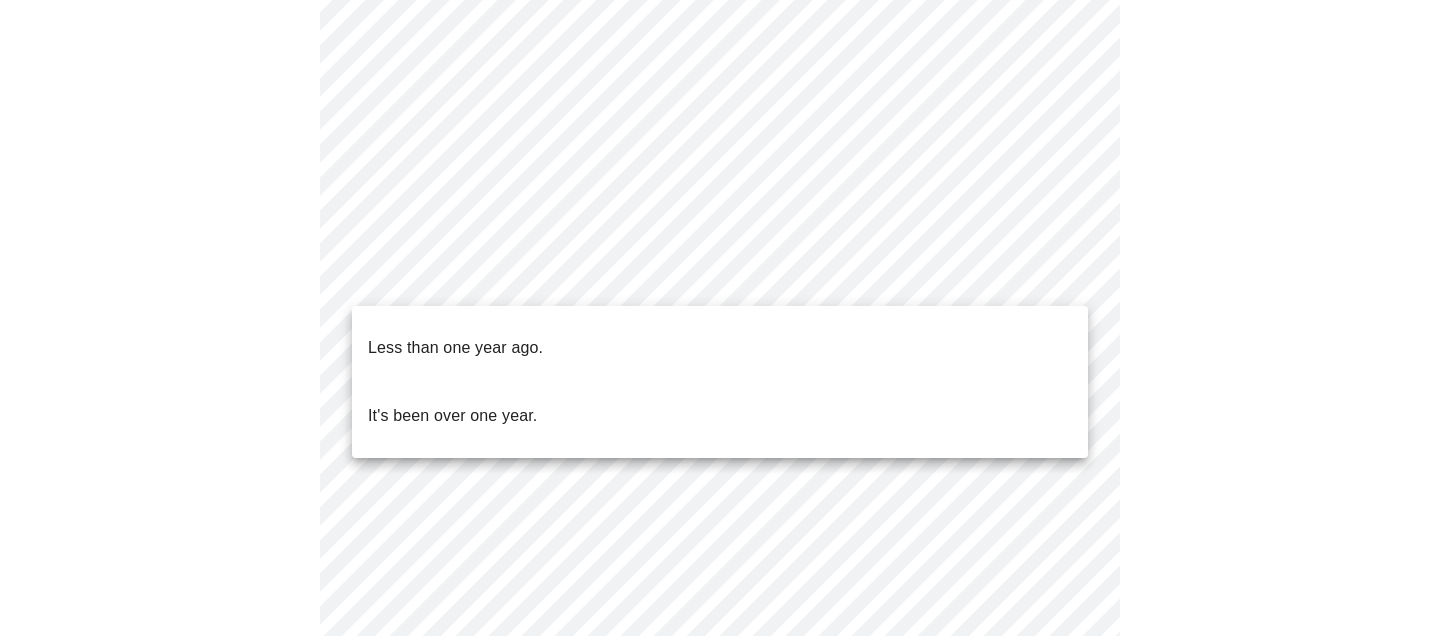 click on "MyMenopauseRx Appointments Messaging Labs Uploads Medications Community Refer a Friend Hi [FIRST] Intake Questions for Mon, Aug 4th [YEAR] @ [TIME]-[TIME] 5 / 13 Settings Billing Invoices Log out Less than one year ago. It's been over one year." at bounding box center (720, 419) 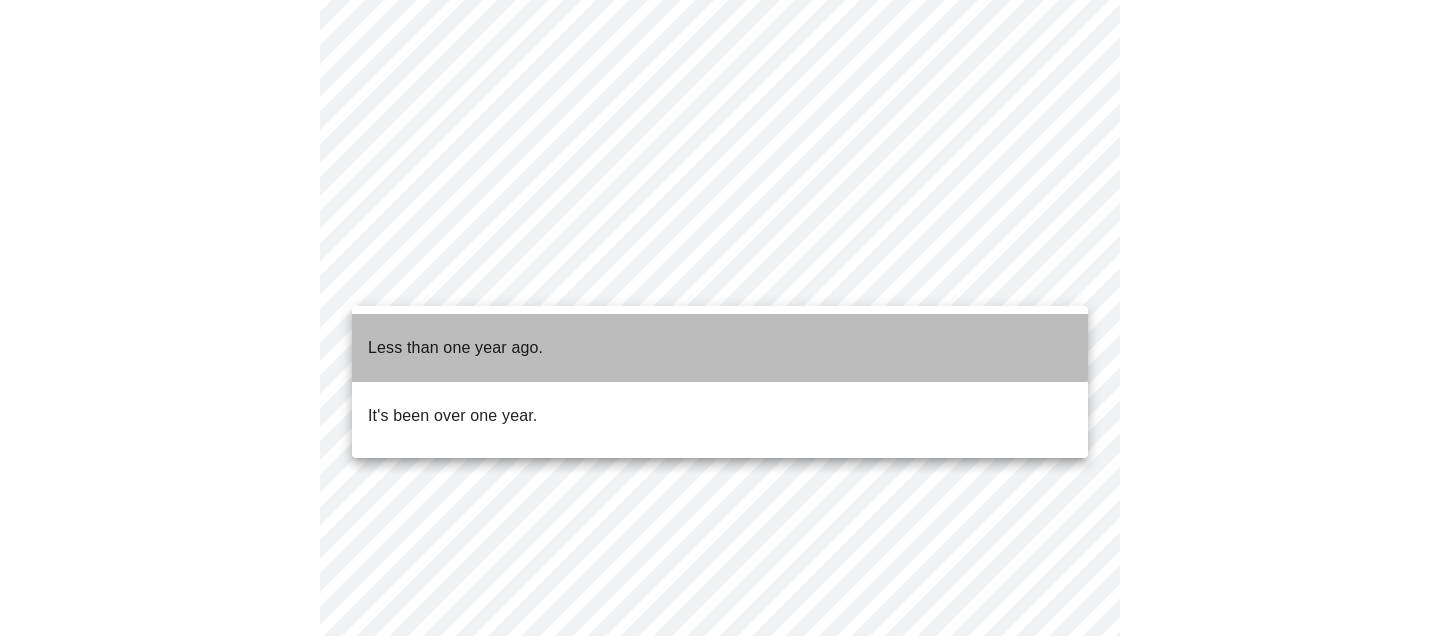 click on "Less than one year ago." at bounding box center [720, 348] 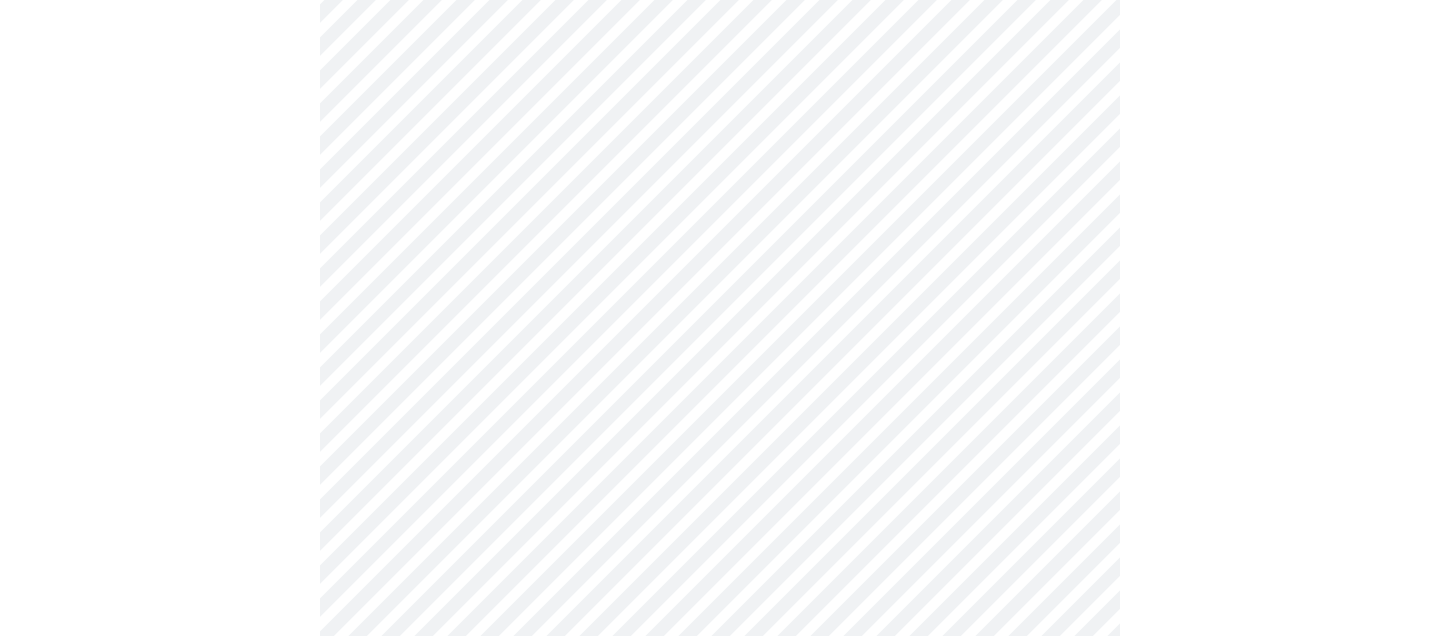 scroll, scrollTop: 287, scrollLeft: 0, axis: vertical 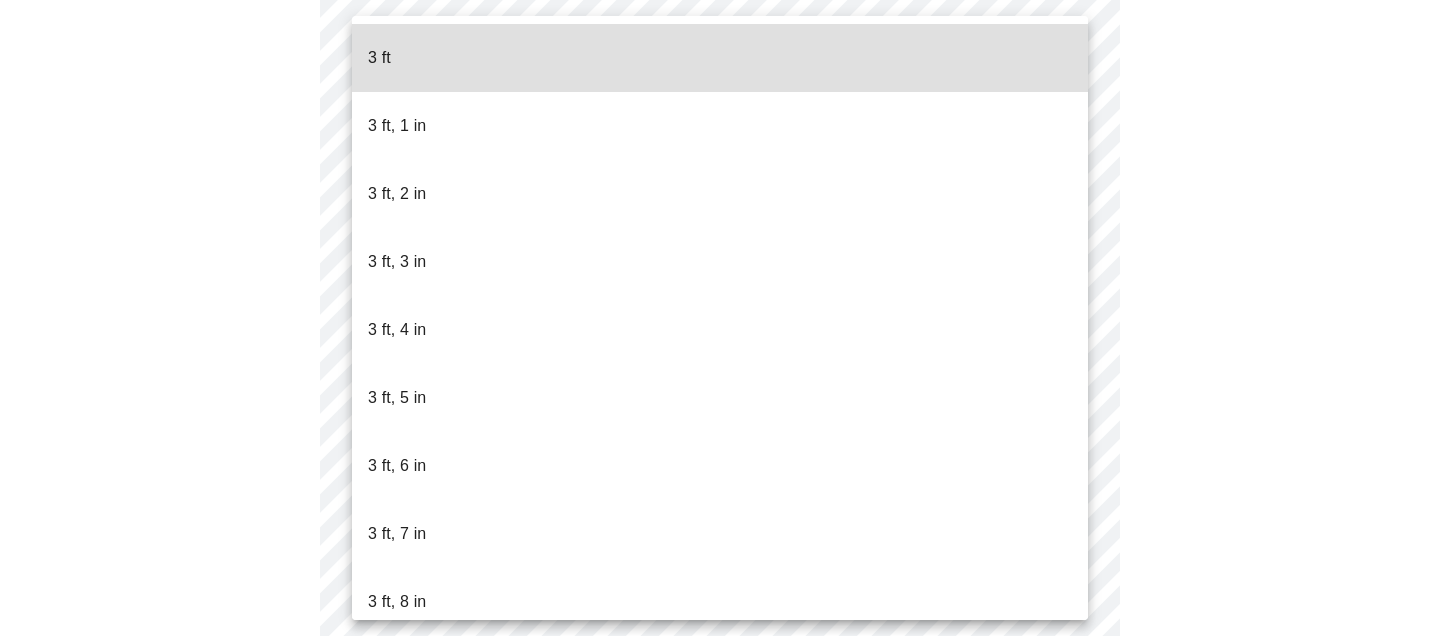 click on "MyMenopauseRx Appointments Messaging Labs Uploads Medications Community Refer a Friend Hi [FIRST] Intake Questions for Mon, Aug 4th [YEAR] @ [TIME]-[TIME] 6 / 13 Settings Billing Invoices Log out 3 ft
3 ft, 1 in
3 ft, 2 in
3 ft, 3 in
3 ft, 4 in
3 ft, 5 in
3 ft, 6 in
3 ft, 7 in
3 ft, 8 in
3 ft, 9 in
3 ft, 10 in
3 ft, 11 in
4 ft
4 ft, 1 in
4 ft, 2 in
4 ft, 3 in
4 ft, 4 in
4 ft, 5 in
4 ft, 6 in
4 ft, 7 in
4 ft, 8 in
4 ft, 9 in
4 ft, 10 in
4 ft, 11 in
5 ft
5 ft, 1 in
5 ft, 2 in
5 ft, 3 in
5 ft, 4 in
5 ft, 5 in
5 ft, 6 in
5 ft, 7 in
5 ft, 8 in
5 ft, 9 in
5 ft, 10 in
5 ft, 11 in
6 ft
6 ft, 1 in
6 ft, 2 in
6 ft, 3 in
6 ft, 4 in
6 ft, 5 in
6 ft, 6 in
6 ft, 7 in
6 ft, 8 in
6 ft, 9 in
6 ft, 10 in
6 ft, 11 in
7 ft" at bounding box center (720, 241) 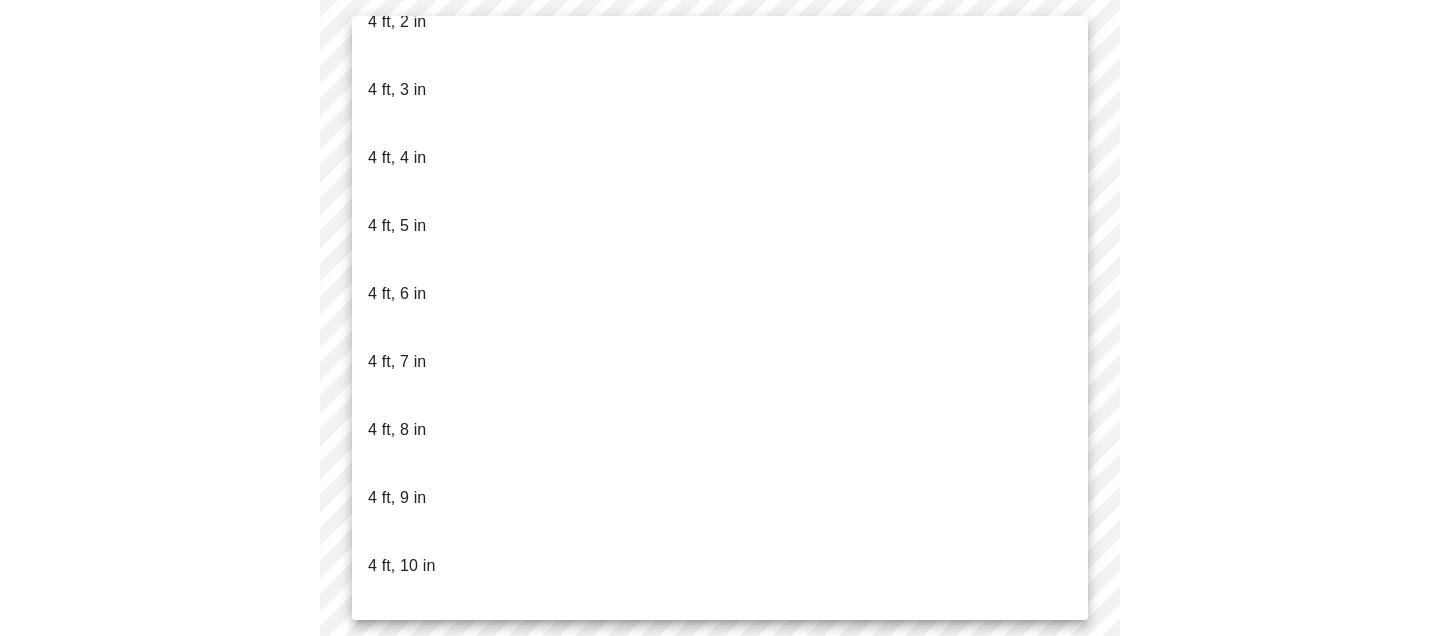 scroll, scrollTop: 993, scrollLeft: 0, axis: vertical 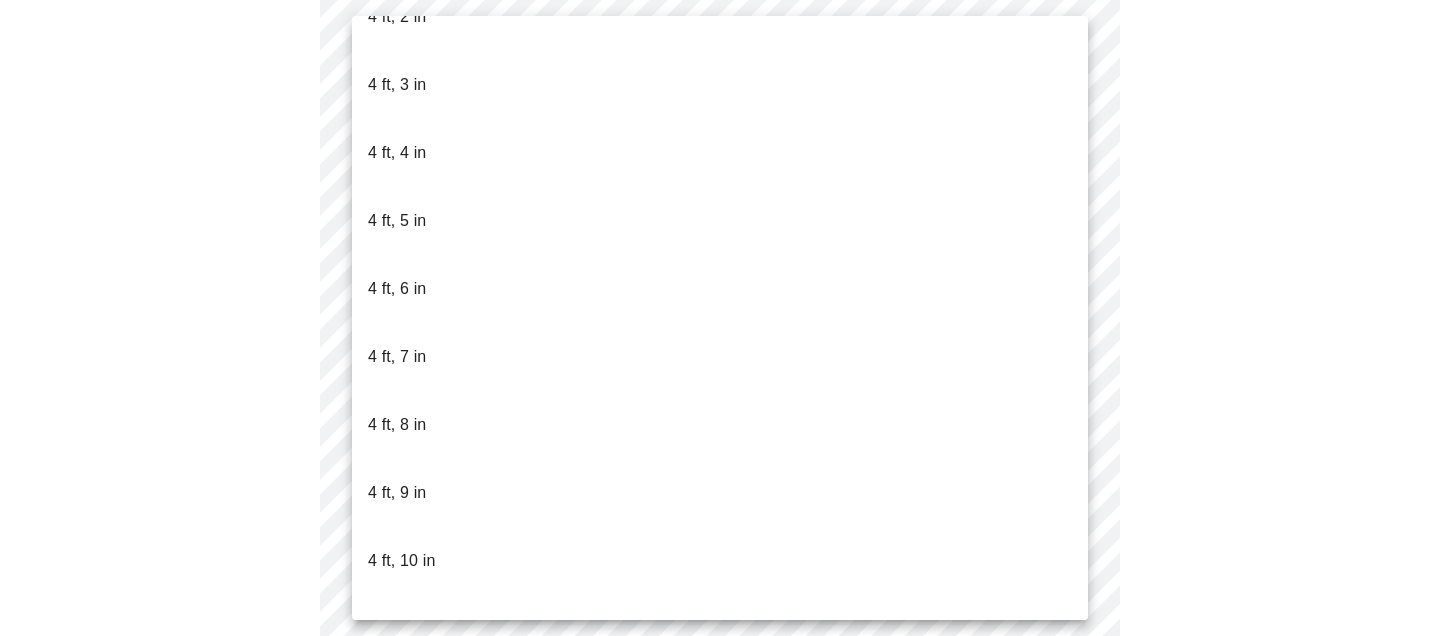 click on "5 ft" at bounding box center [720, 697] 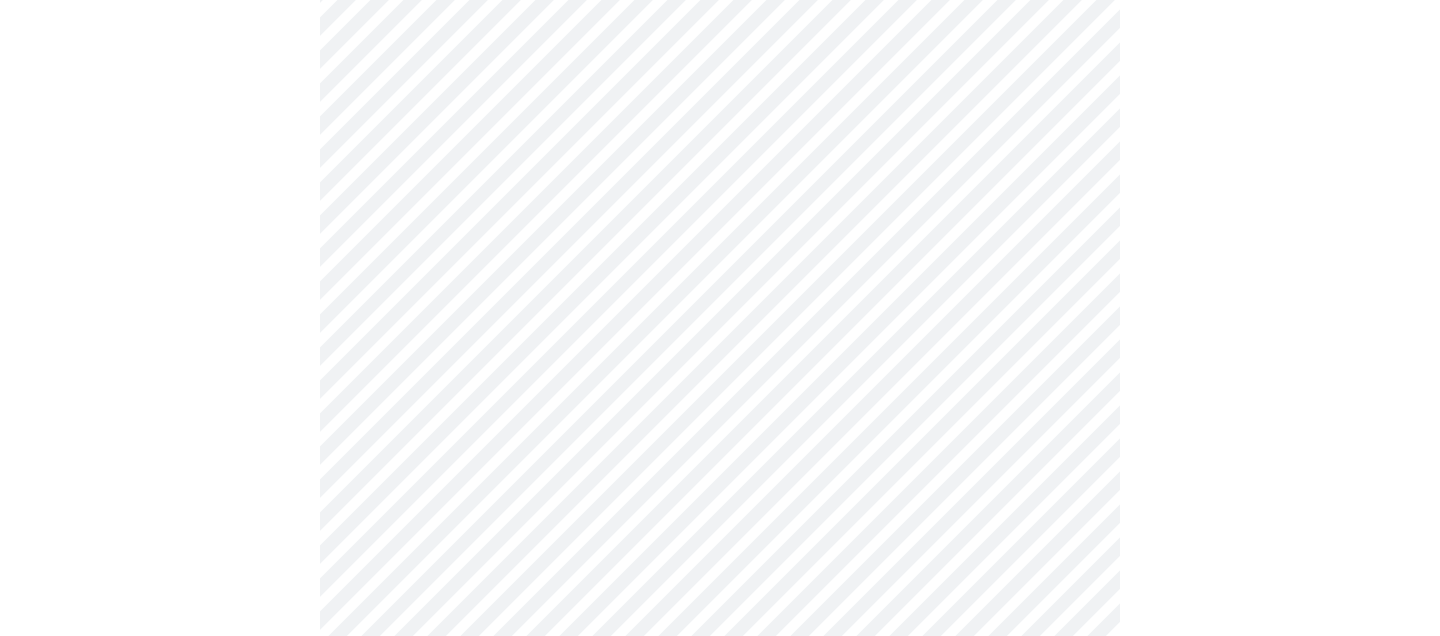 scroll, scrollTop: 5355, scrollLeft: 0, axis: vertical 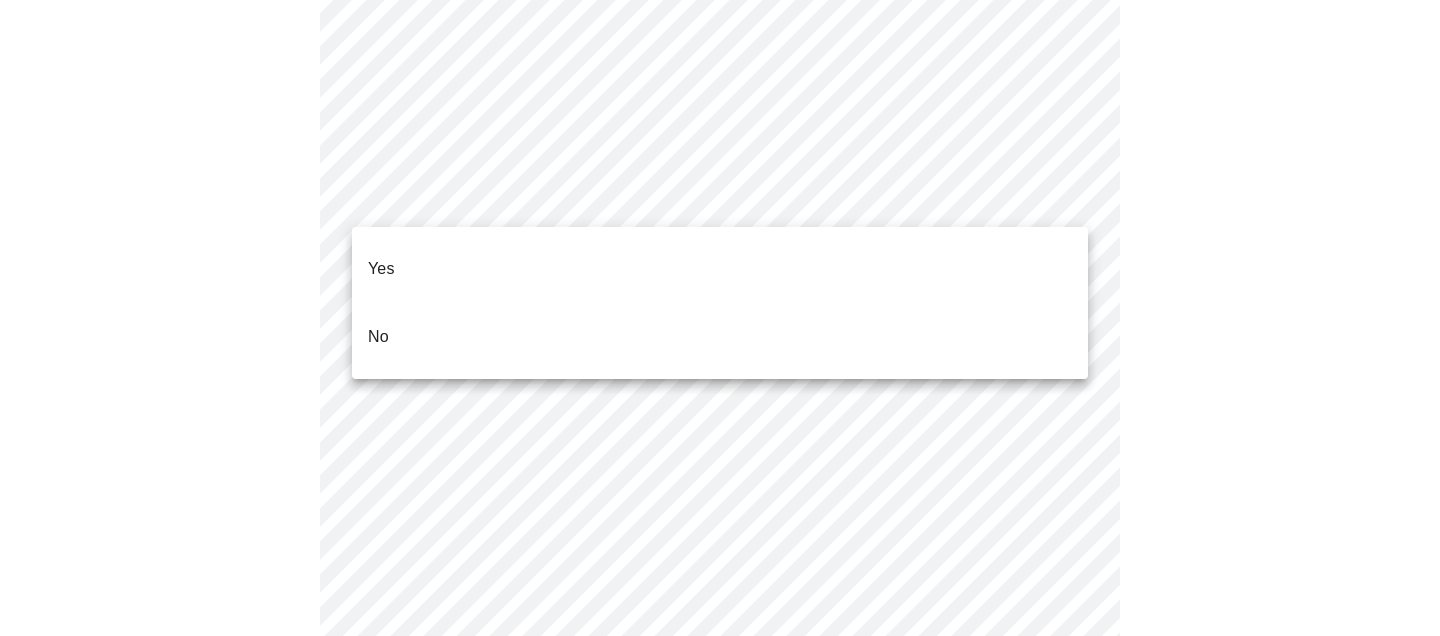 click on "MyMenopauseRx Appointments Messaging Labs Uploads Medications Community Refer a Friend Hi [FIRST] Intake Questions for Mon, Aug 4th [YEAR] @ [TIME]-[TIME] 7 / 13 Settings Billing Invoices Log out Yes
No" at bounding box center [720, -2162] 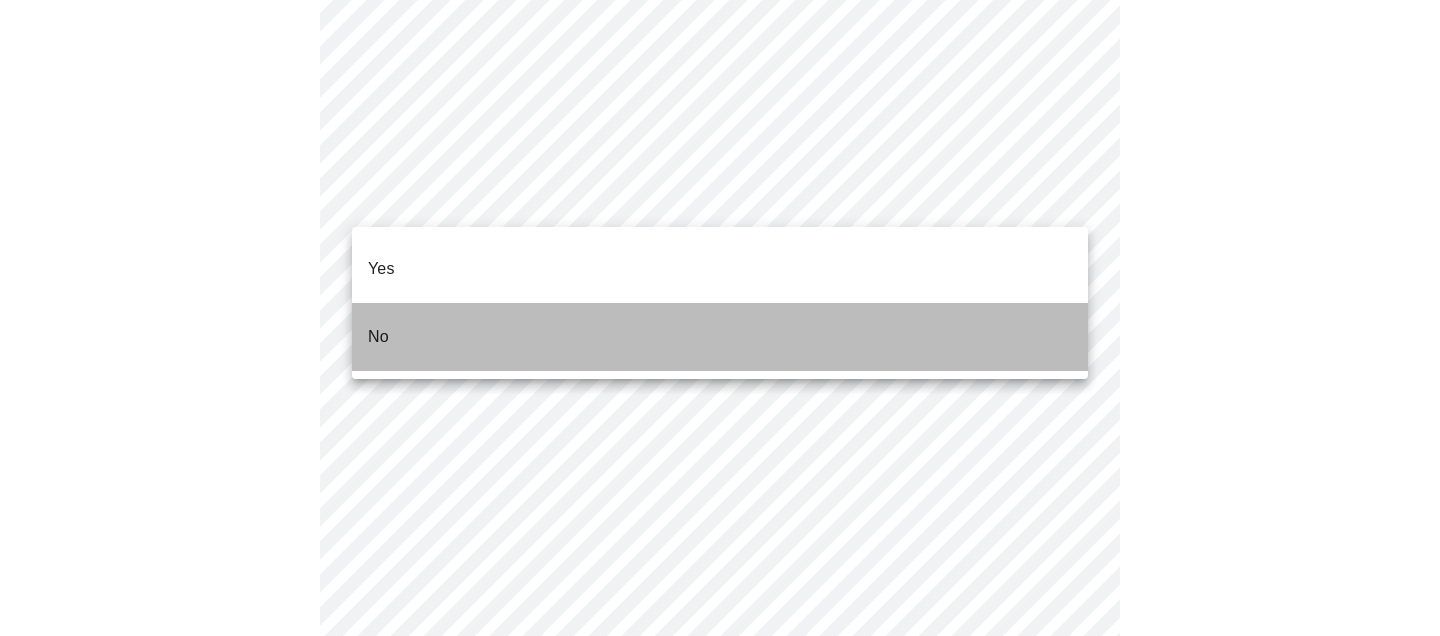click on "No" at bounding box center [720, 337] 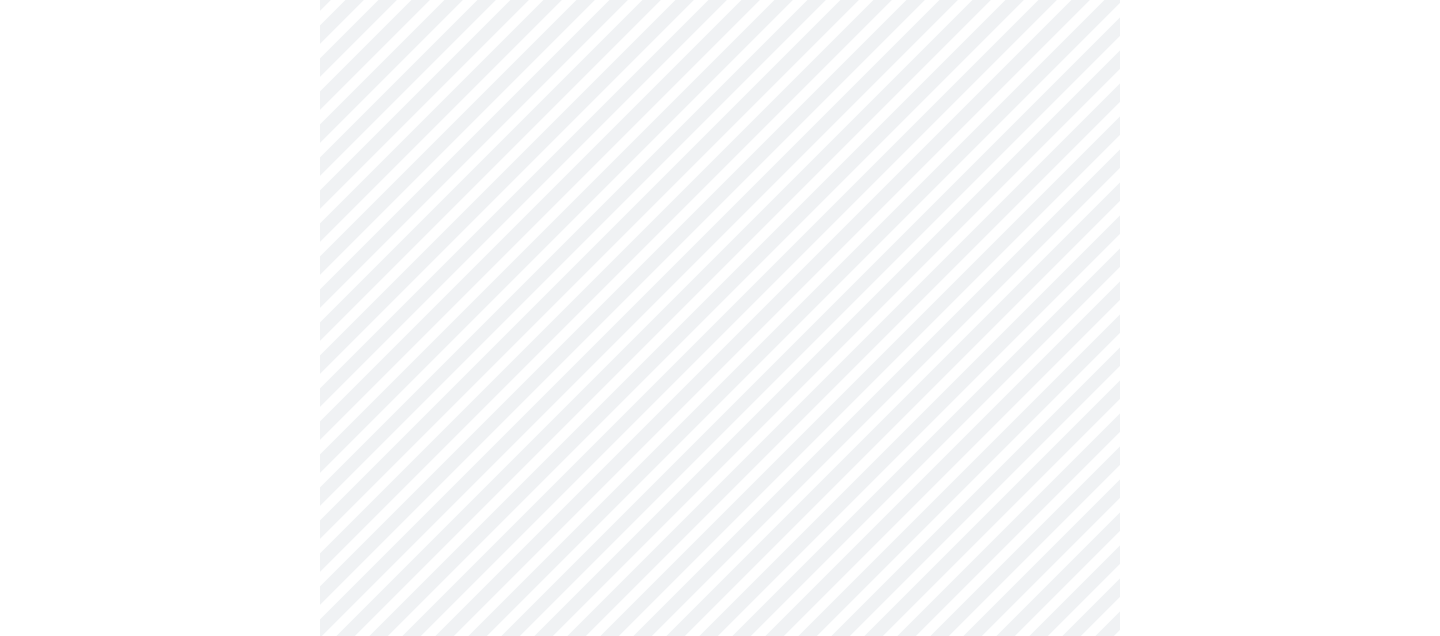 scroll, scrollTop: 1810, scrollLeft: 0, axis: vertical 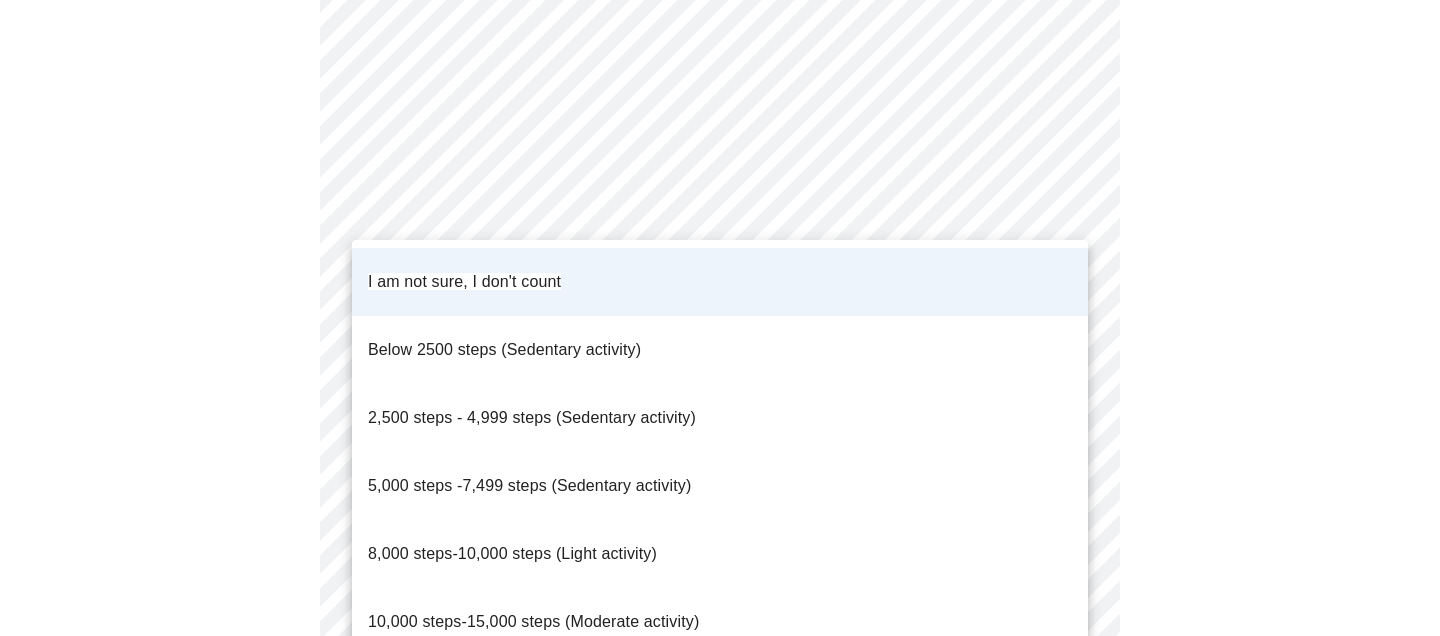 click on "MyMenopauseRx Appointments Messaging Labs Uploads Medications Community Refer a Friend Hi [FIRST] Intake Questions for Mon, Aug 4th [YEAR] @ [TIME]-[TIME] 10 / 13 Settings Billing Invoices Log out I am not sure, I don't count
Below 2500 steps (Sedentary activity)
2,500 steps - 4,999 steps (Sedentary activity)
5,000 steps -7,499 steps (Sedentary activity)
8,000 steps-10,000 steps (Light activity)
10,000 steps-15,000 steps (Moderate activity)
15,000 steps-20,000 steps per day (Heavy Activity)" at bounding box center [720, -510] 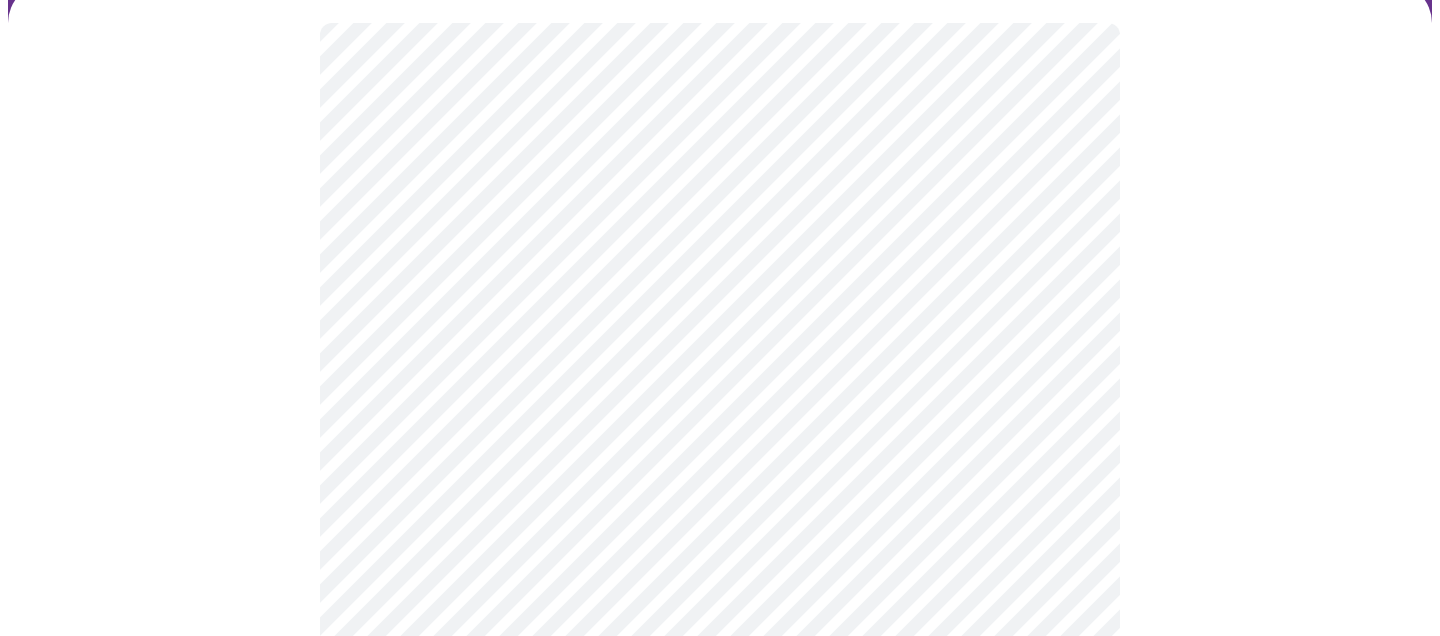 scroll, scrollTop: 195, scrollLeft: 0, axis: vertical 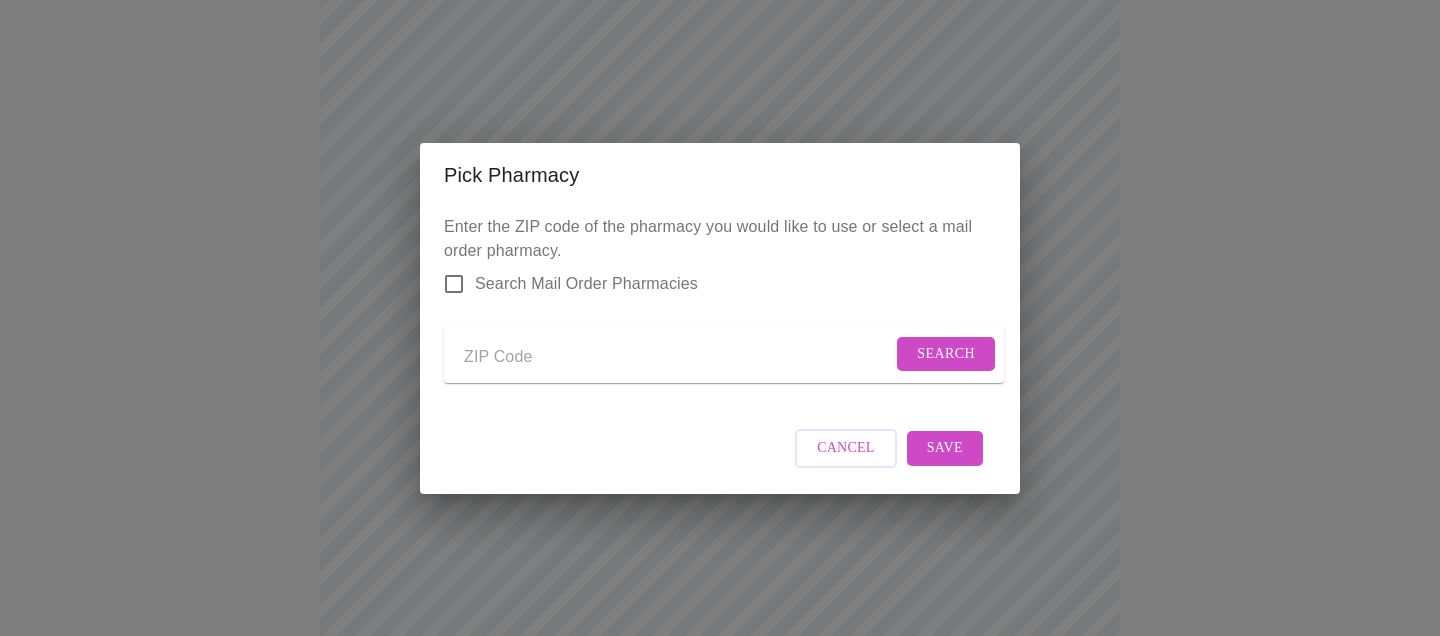 click at bounding box center [678, 358] 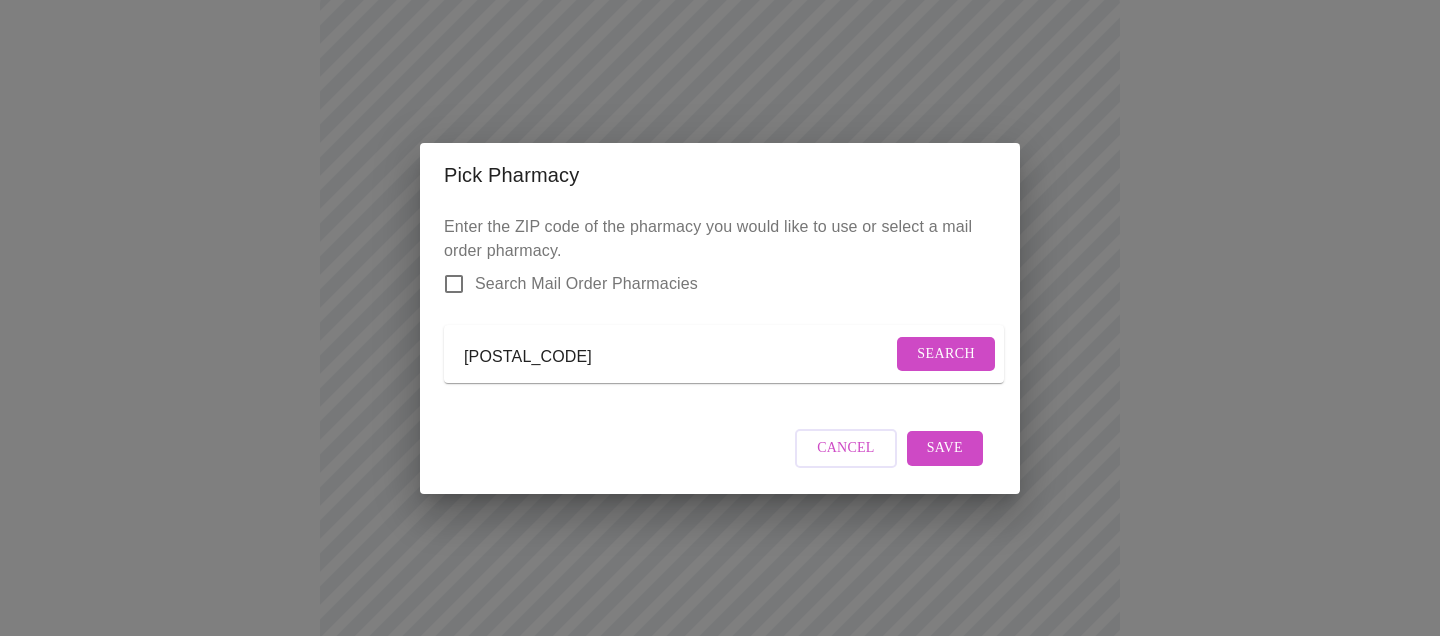 type on "[POSTAL_CODE]" 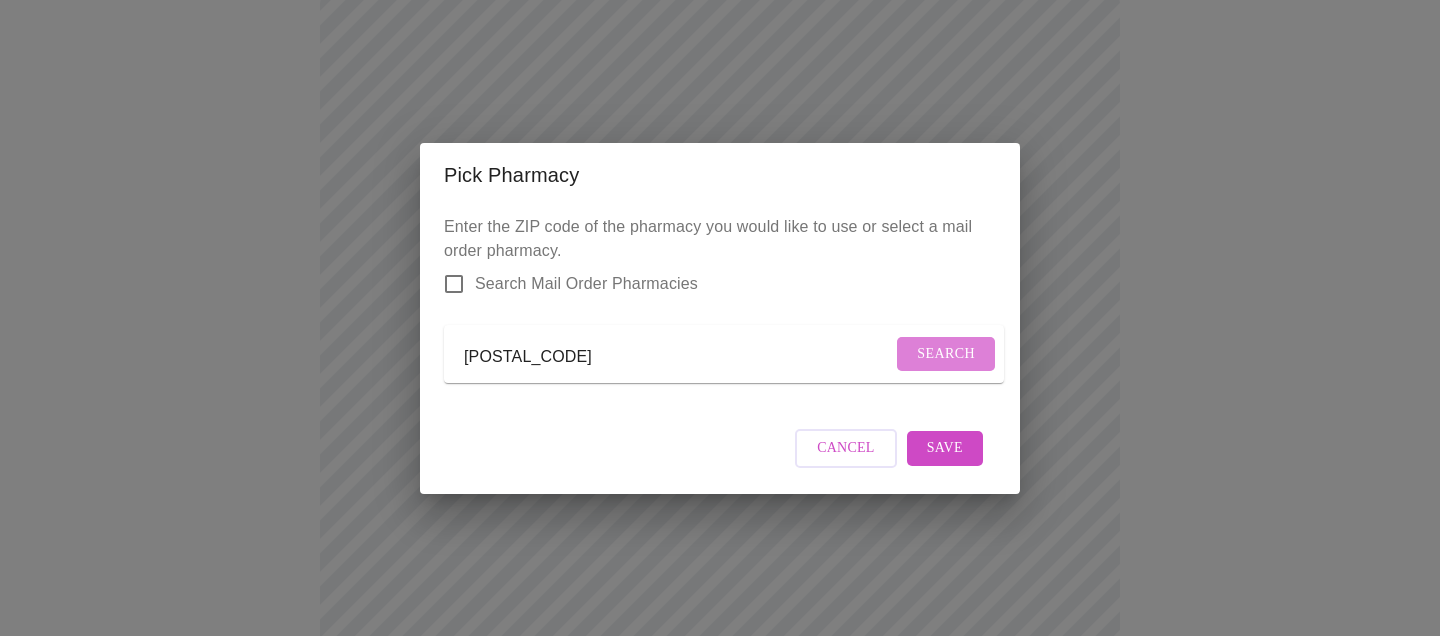 click on "Search" at bounding box center [946, 354] 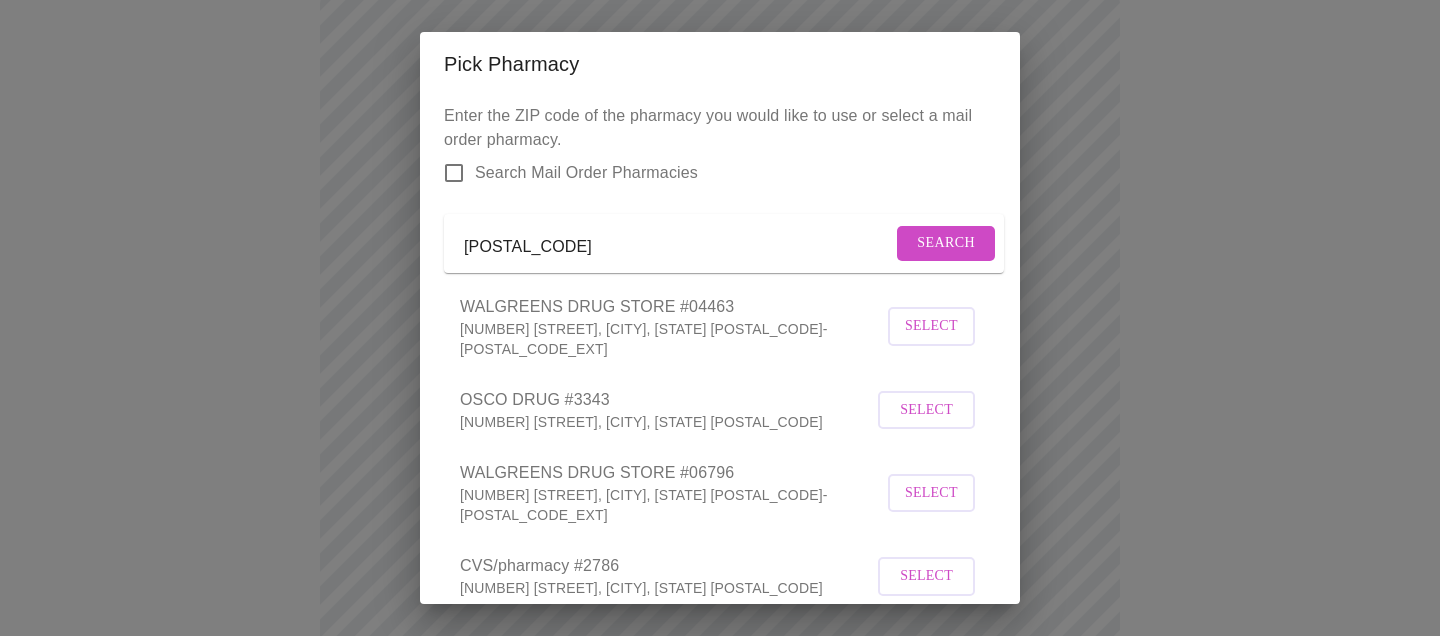 scroll, scrollTop: 179, scrollLeft: 0, axis: vertical 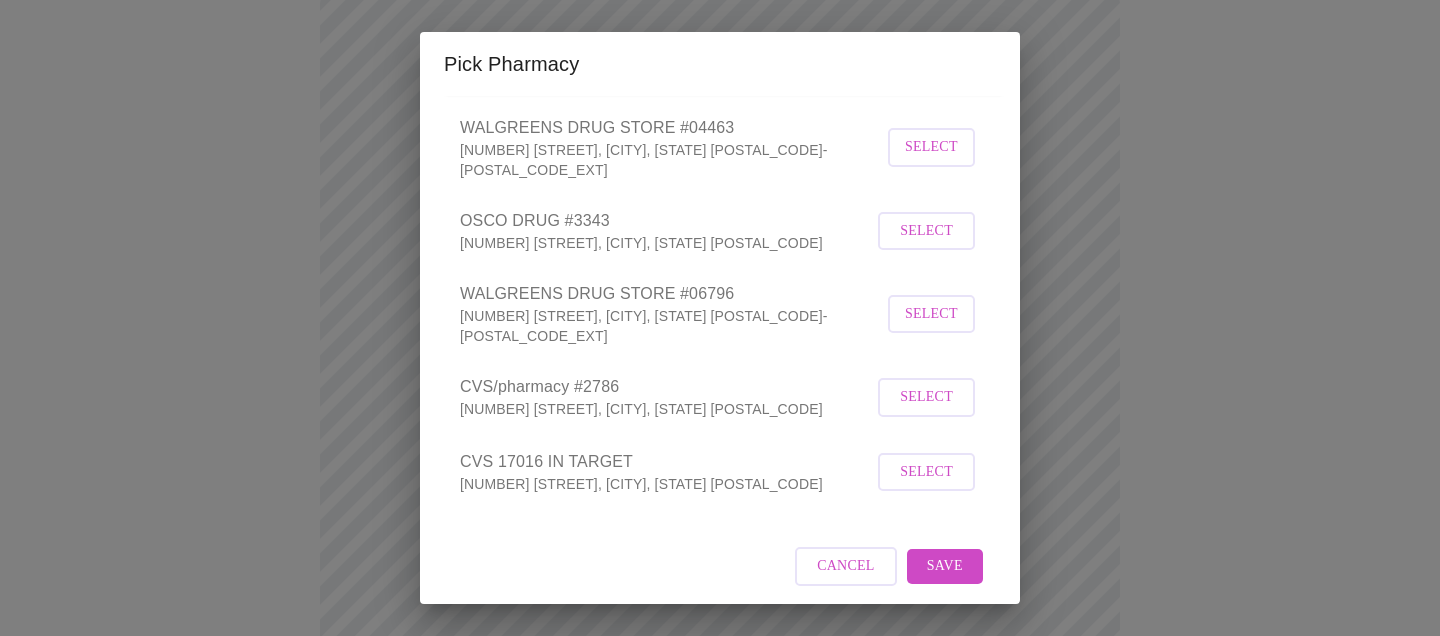 click on "Cancel" at bounding box center (846, 566) 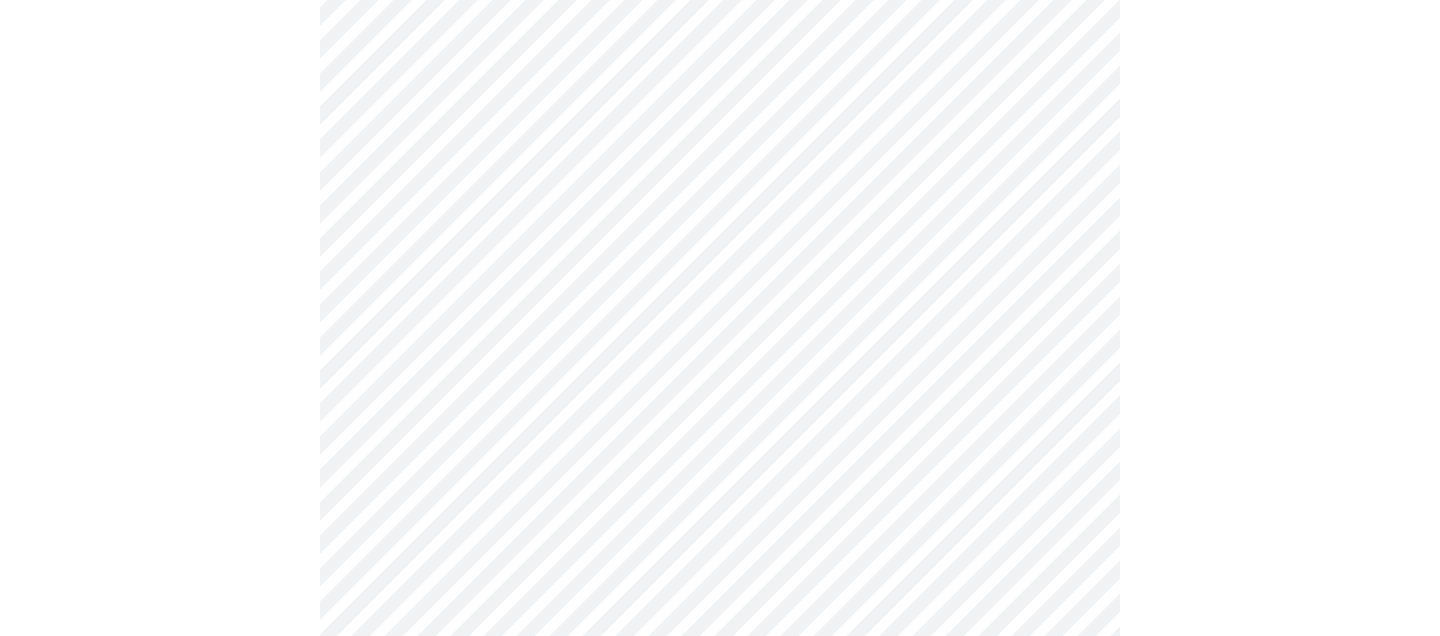 scroll, scrollTop: 1202, scrollLeft: 0, axis: vertical 